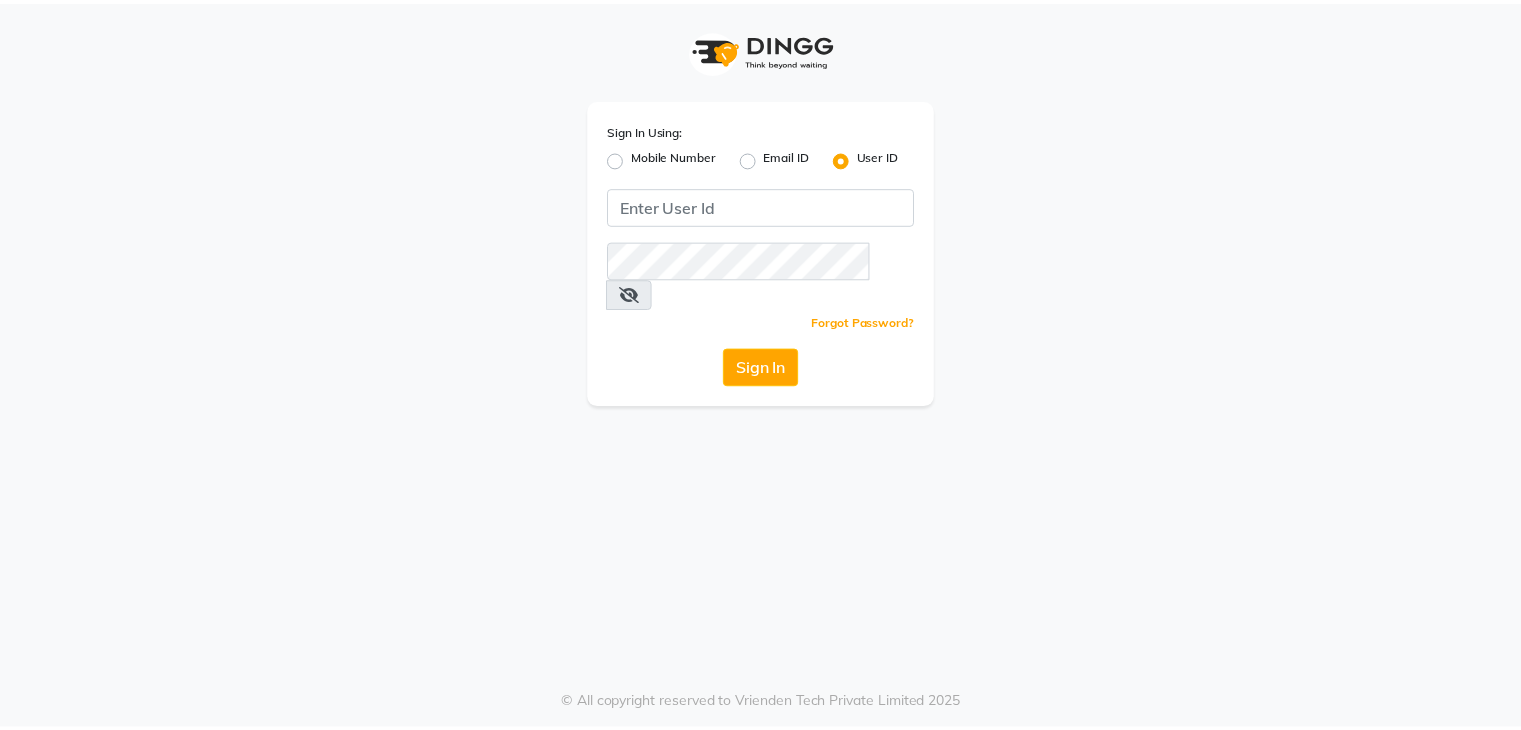 scroll, scrollTop: 0, scrollLeft: 0, axis: both 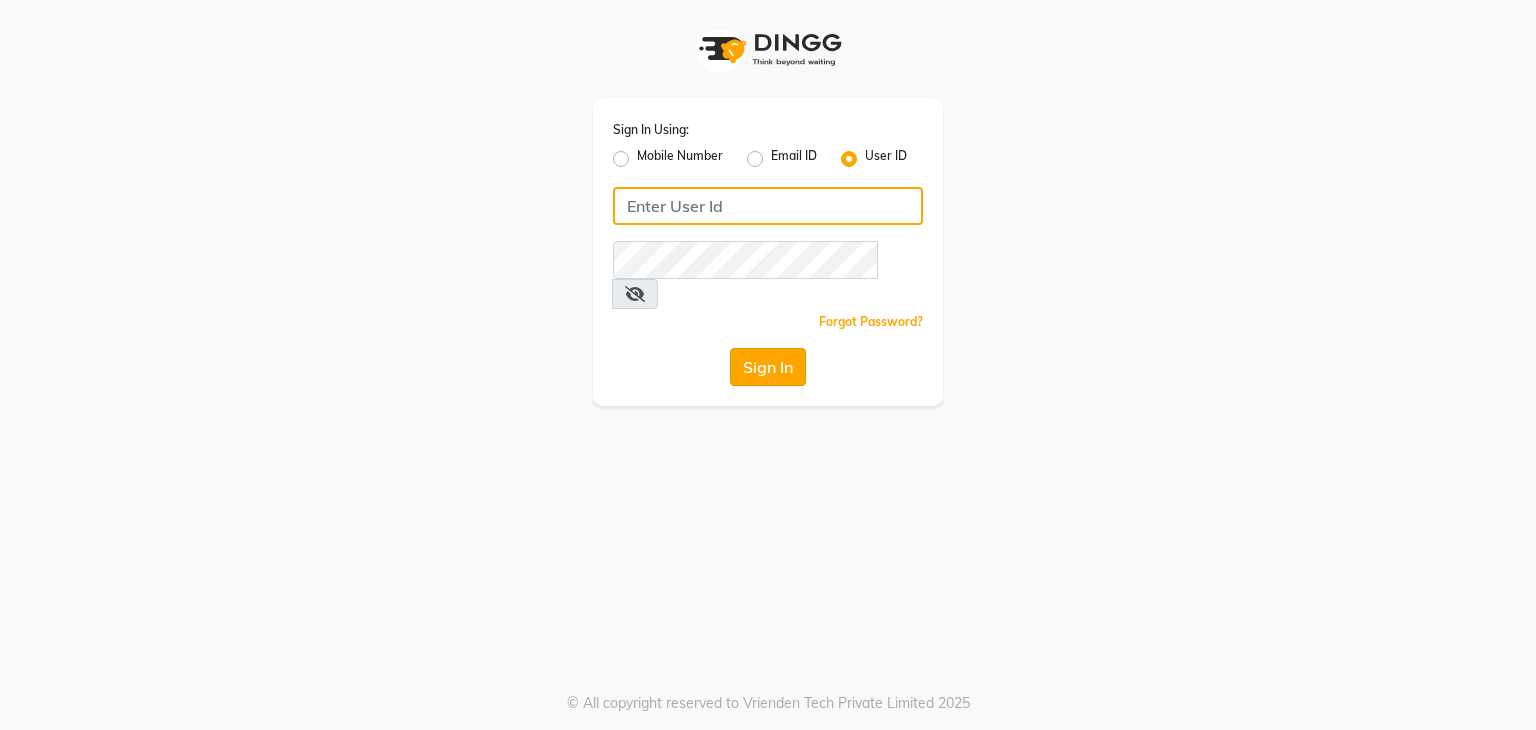 type on "embellishunisexsalon" 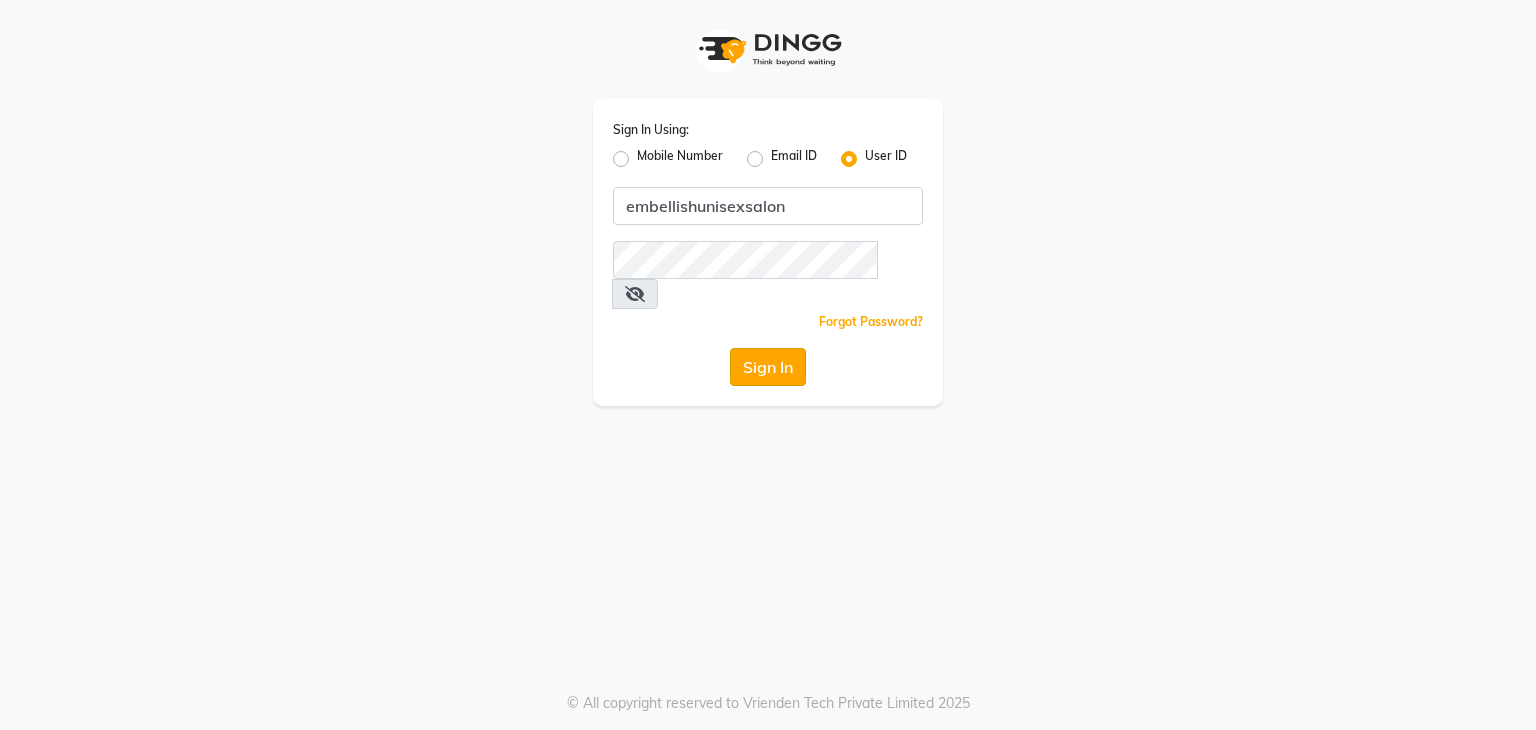 click on "Sign In" 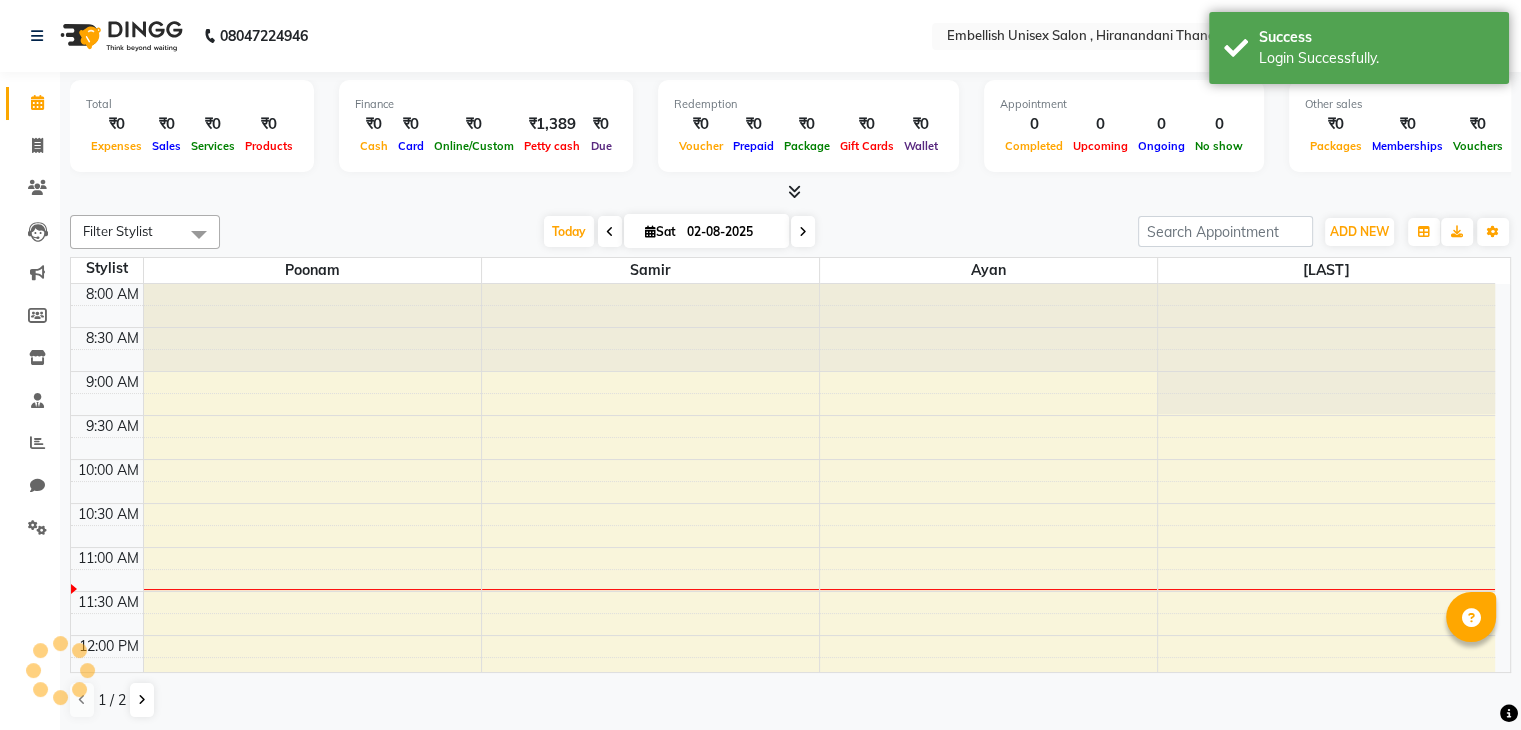 scroll, scrollTop: 0, scrollLeft: 0, axis: both 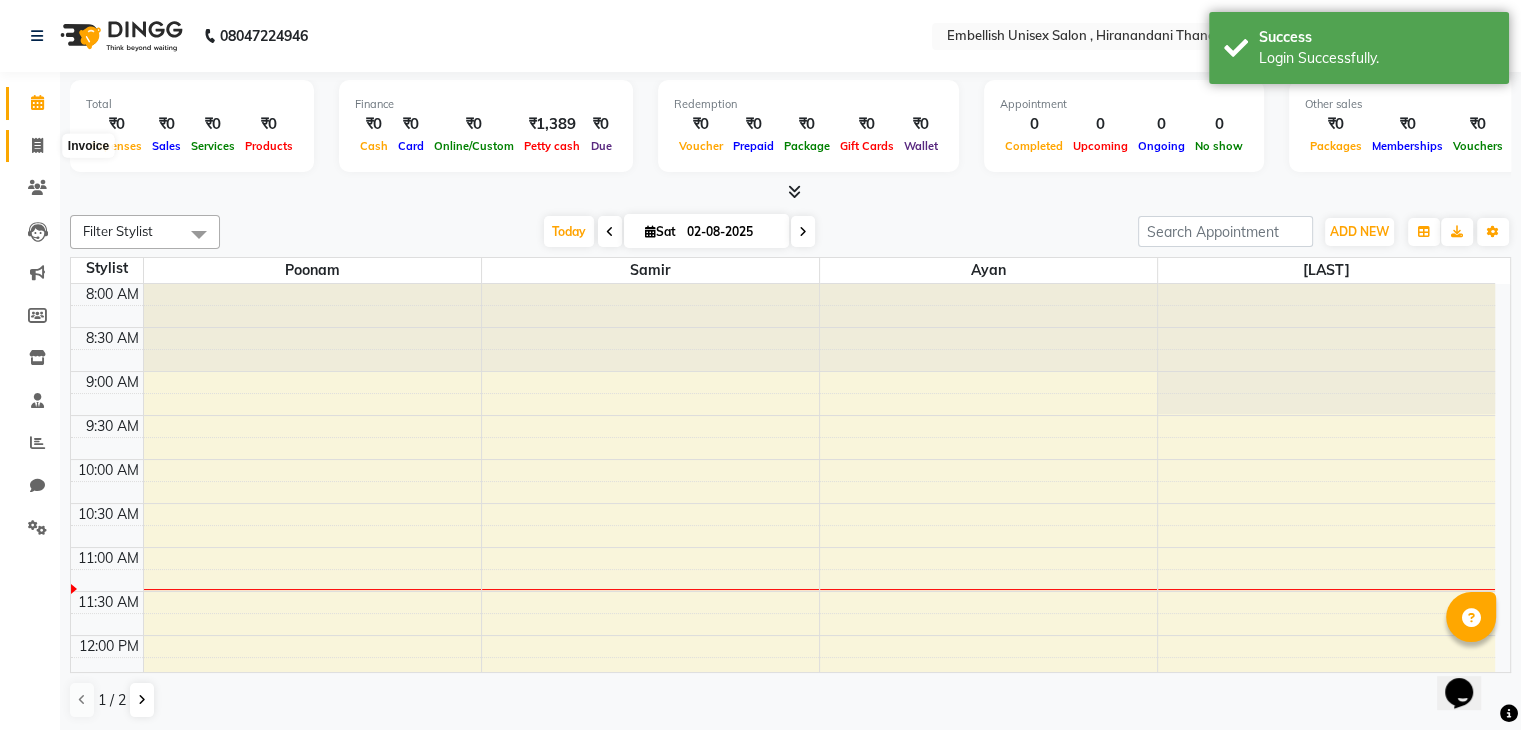 click 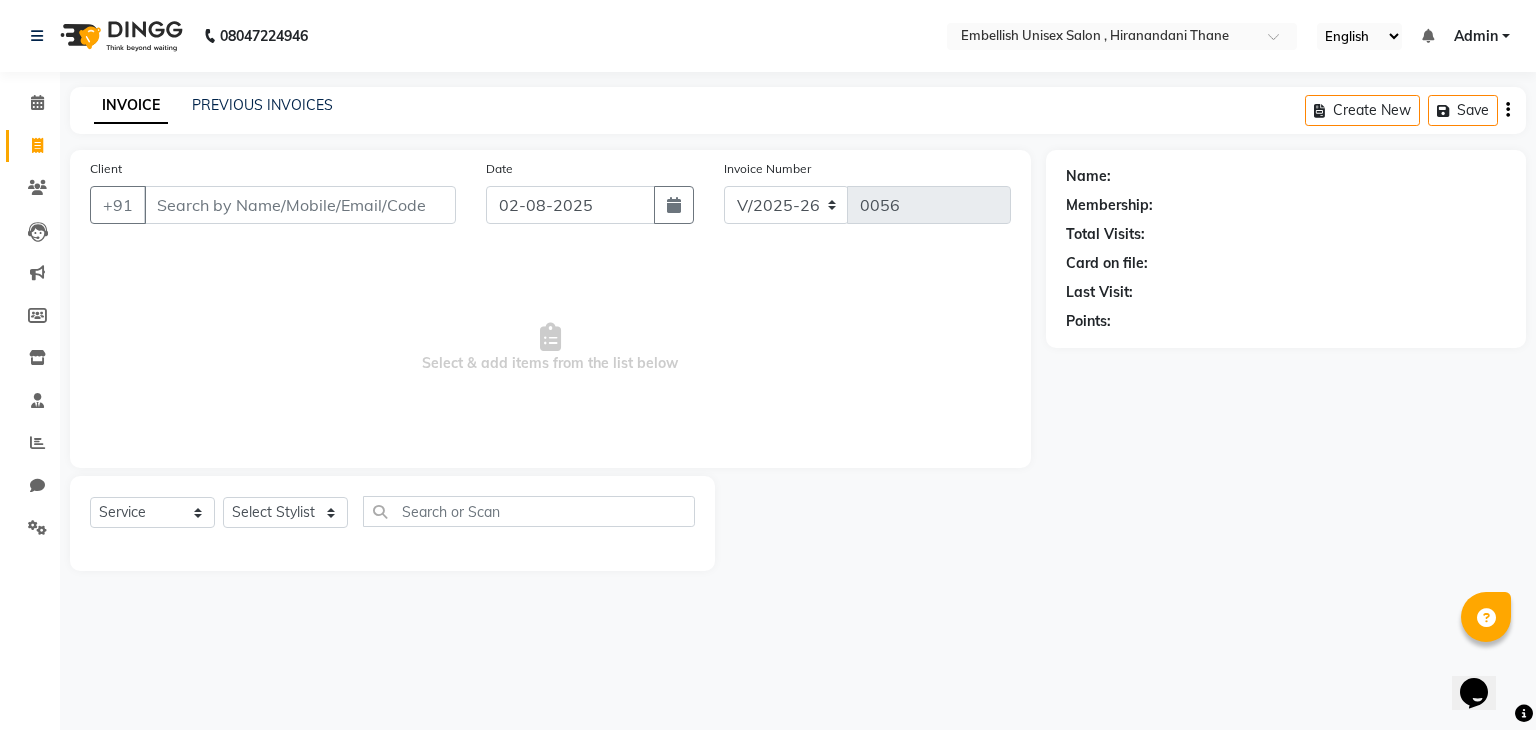 click on "Client" at bounding box center (300, 205) 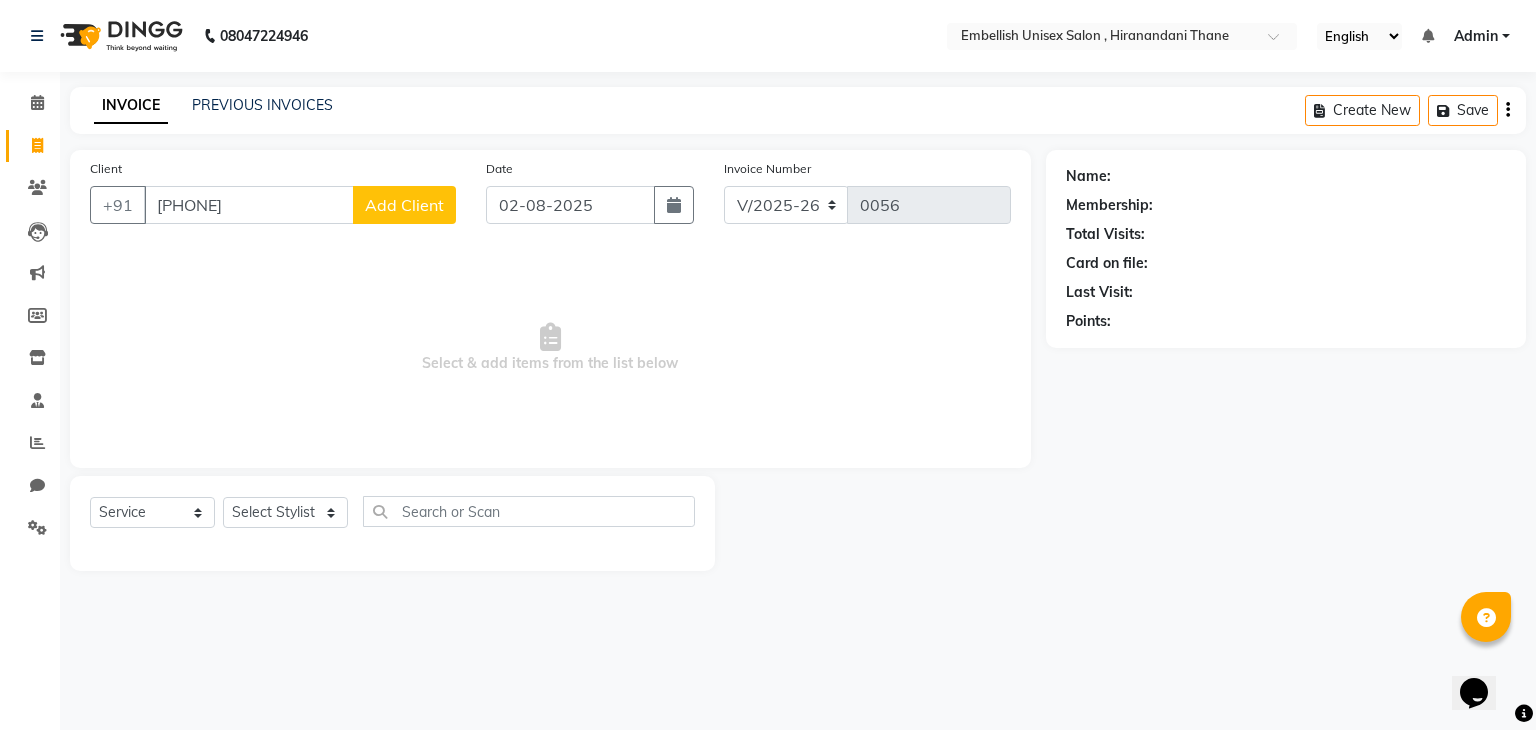 type on "[PHONE]" 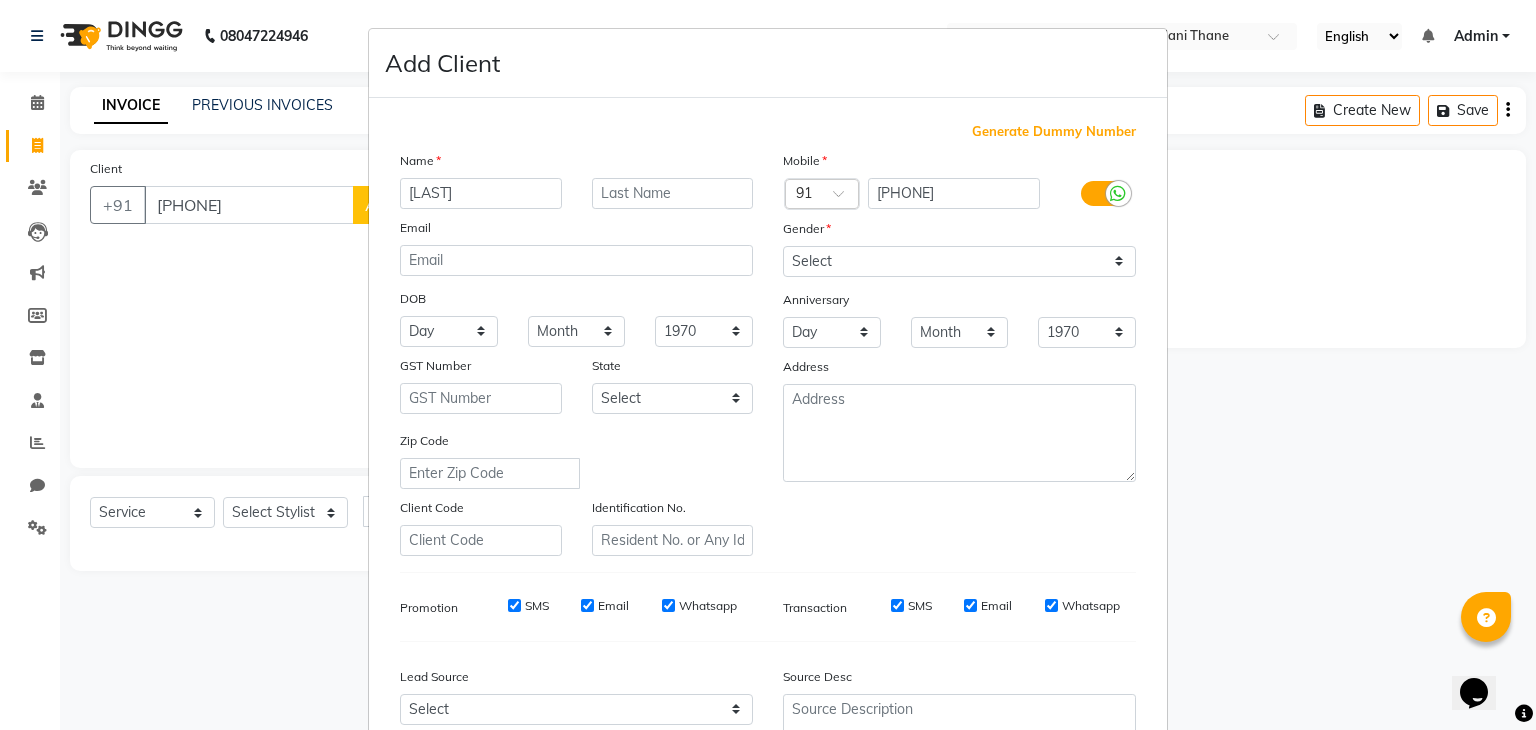 type on "[LAST]" 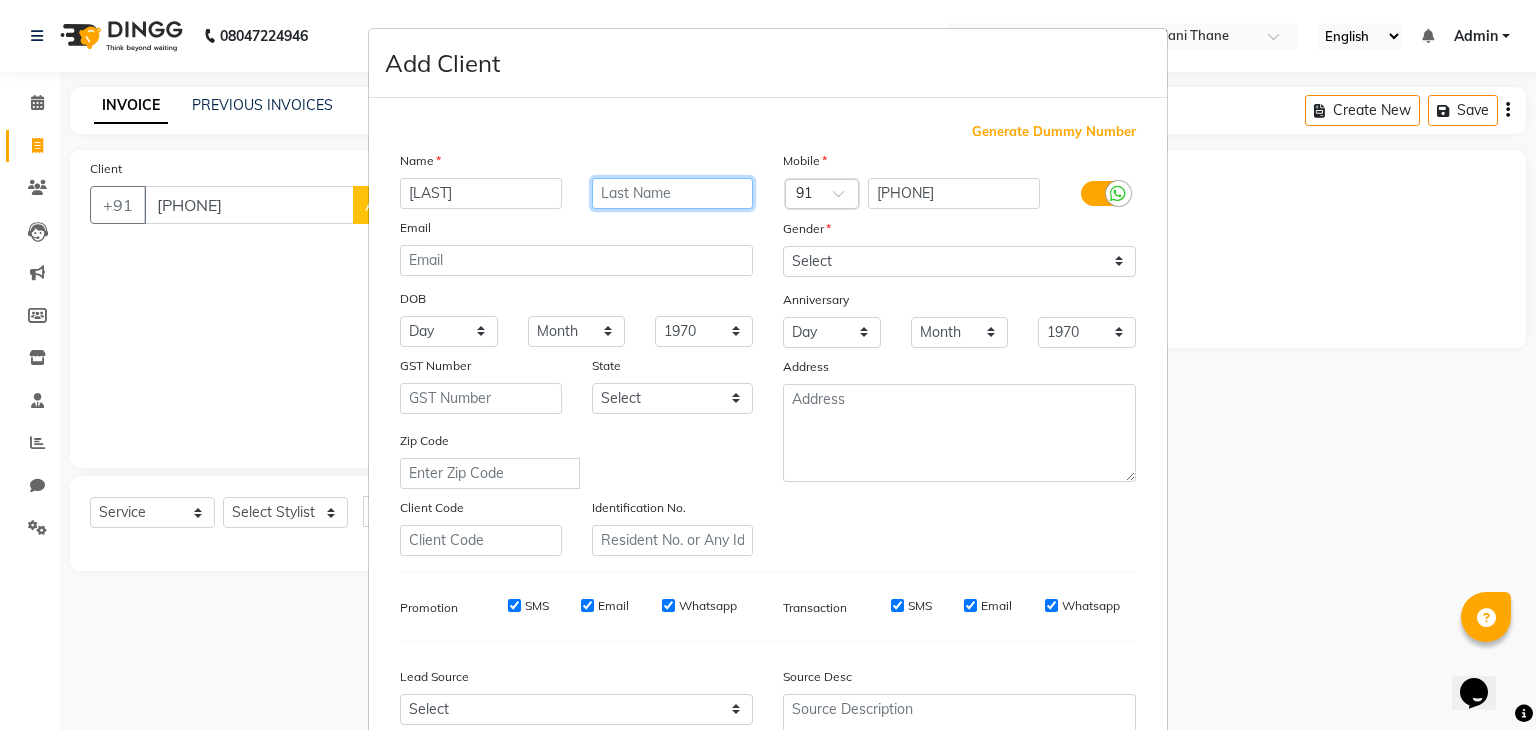 click at bounding box center (673, 193) 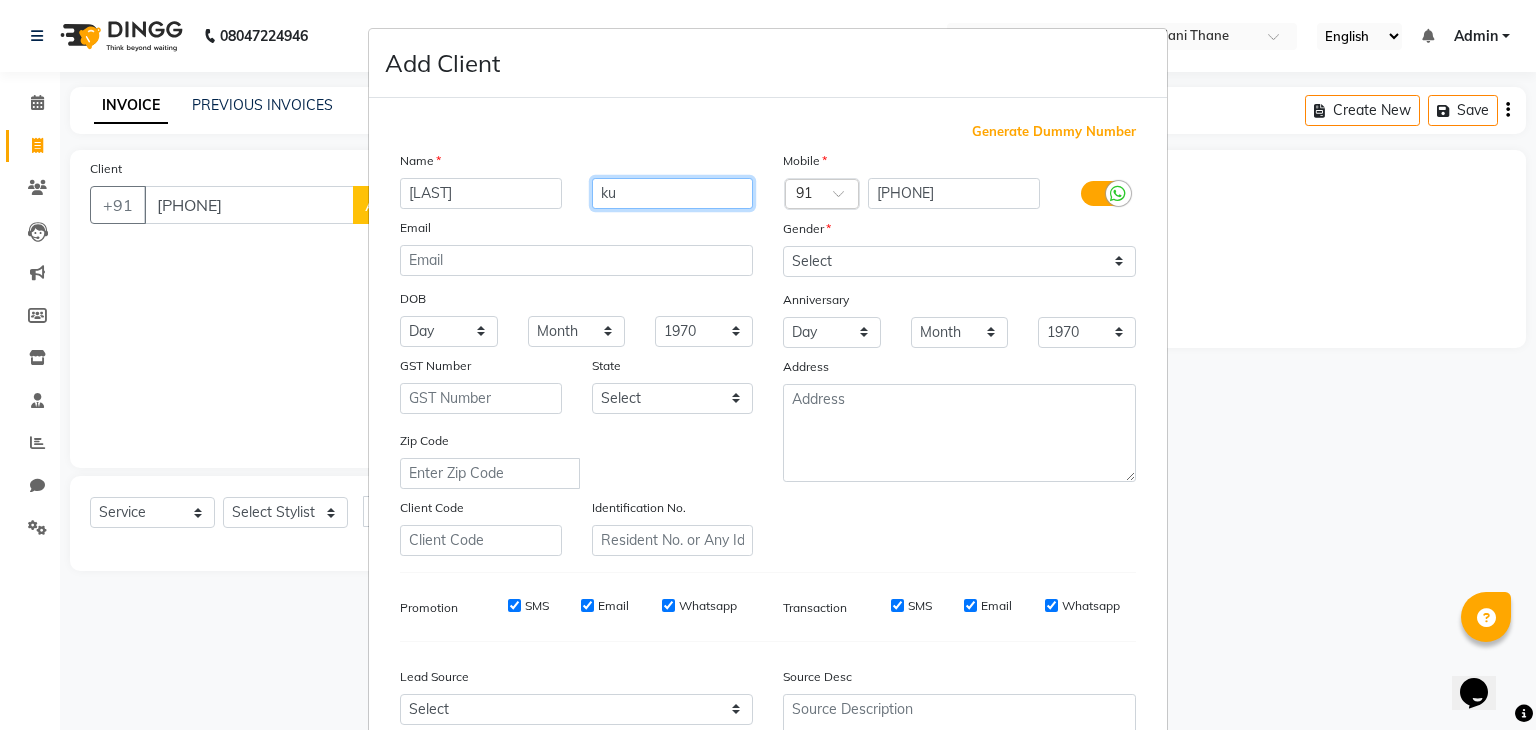 type on "k" 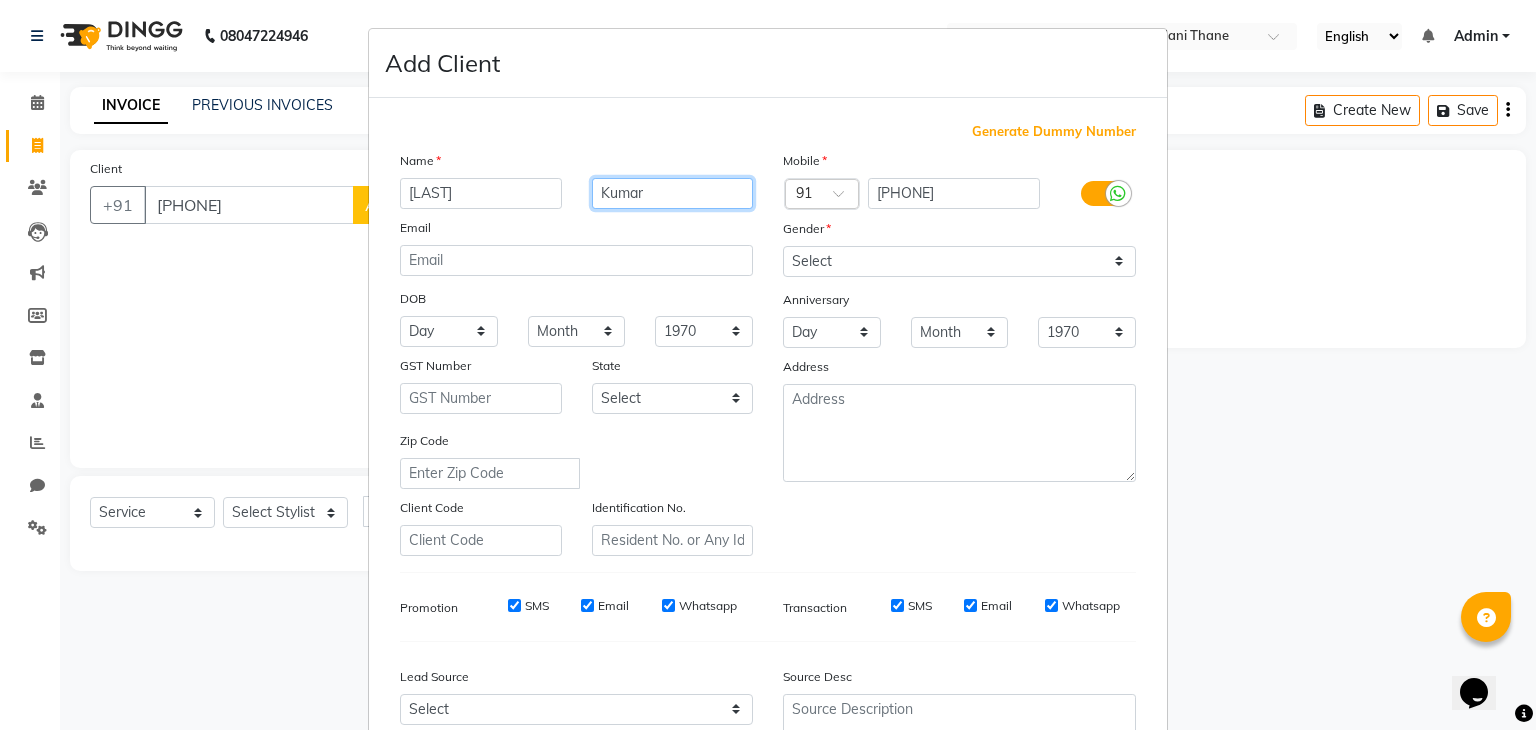 type on "Kumar" 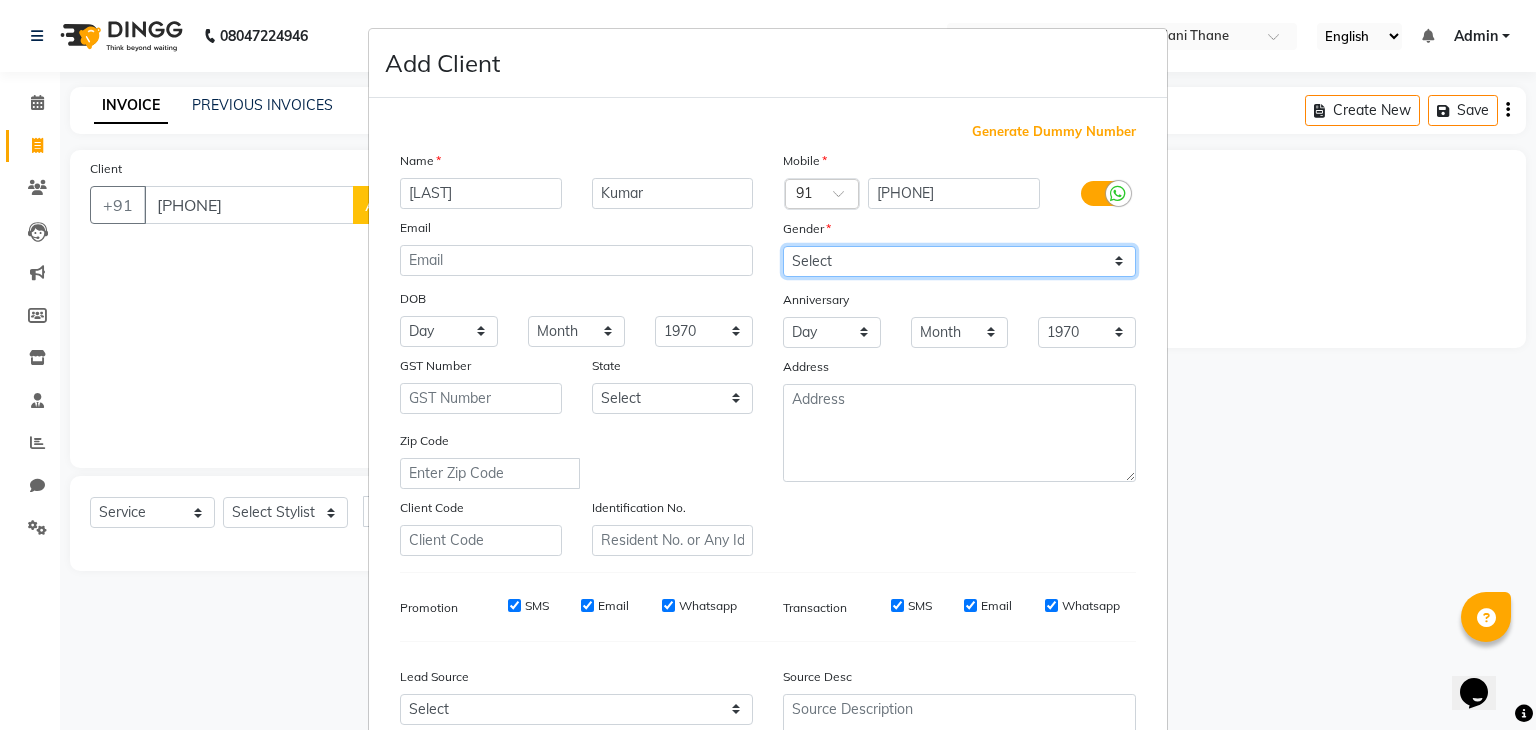 click on "Select Male Female Other Prefer Not To Say" at bounding box center [959, 261] 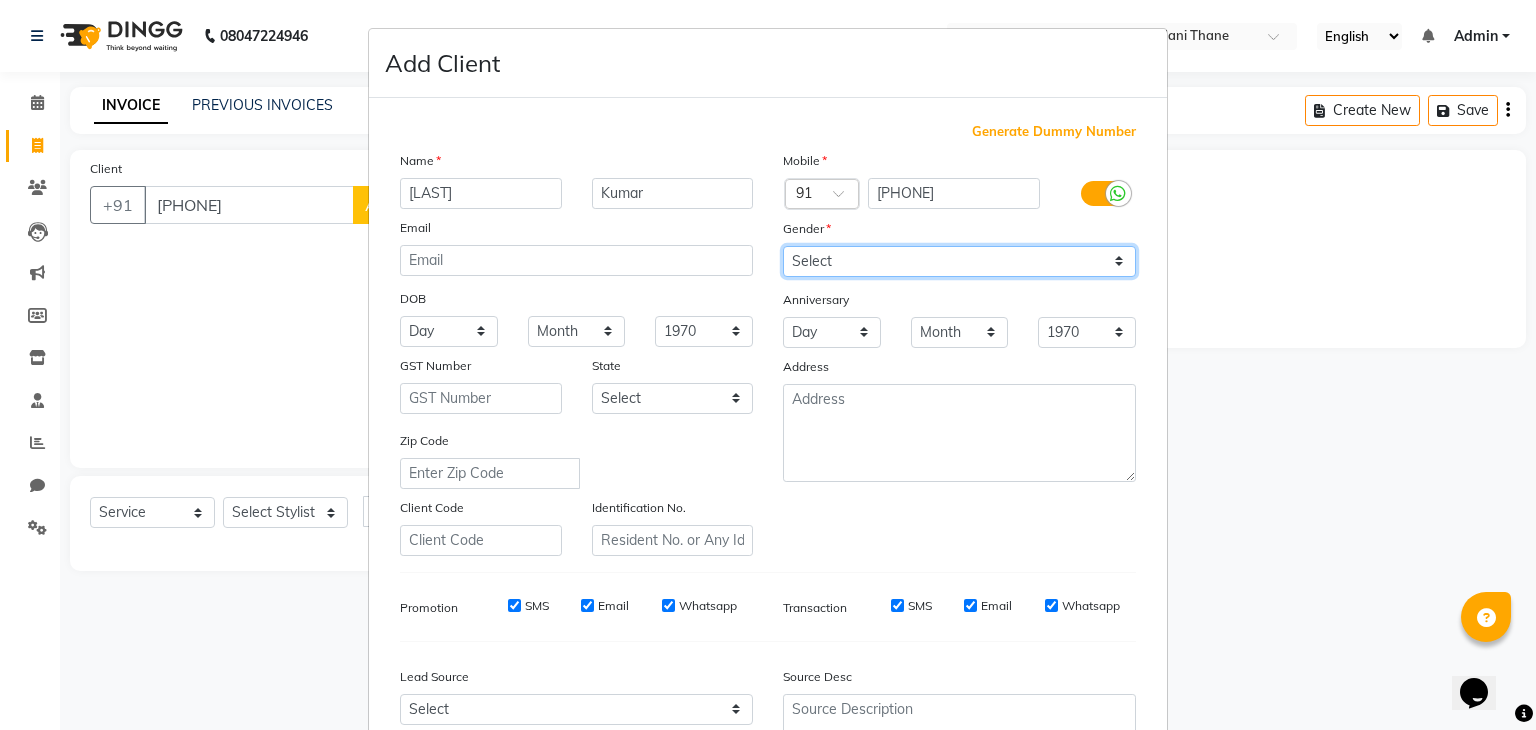 select on "male" 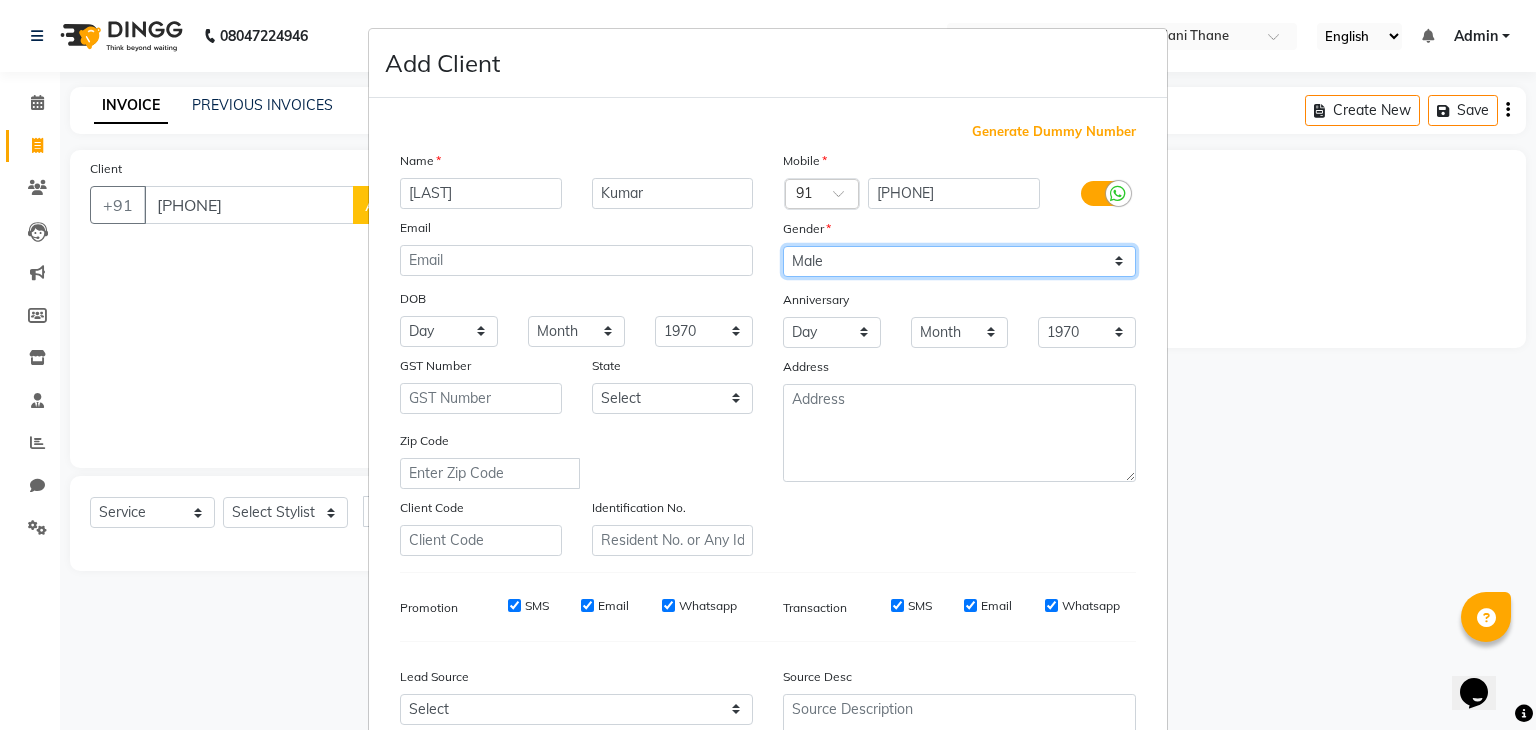 click on "Select Male Female Other Prefer Not To Say" at bounding box center (959, 261) 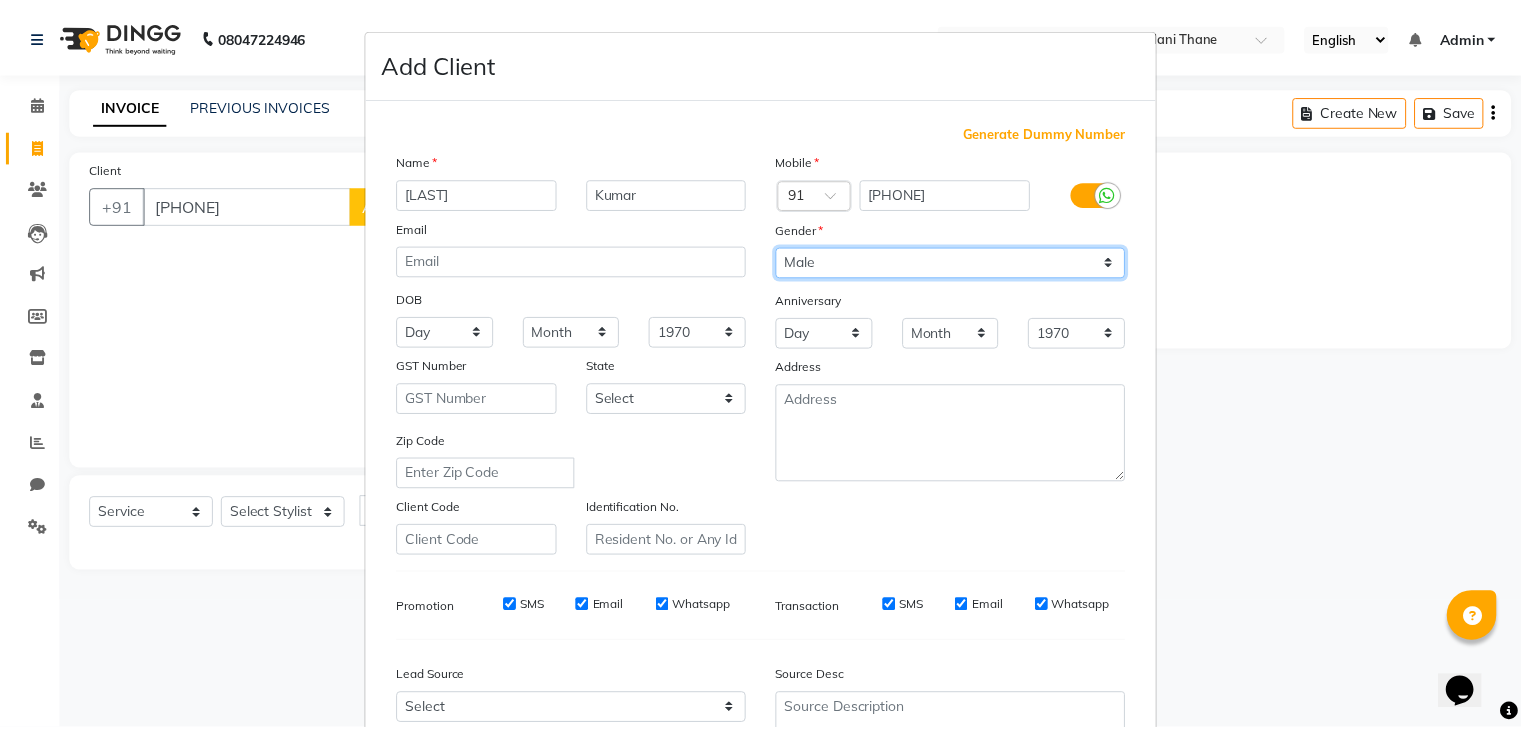 scroll, scrollTop: 203, scrollLeft: 0, axis: vertical 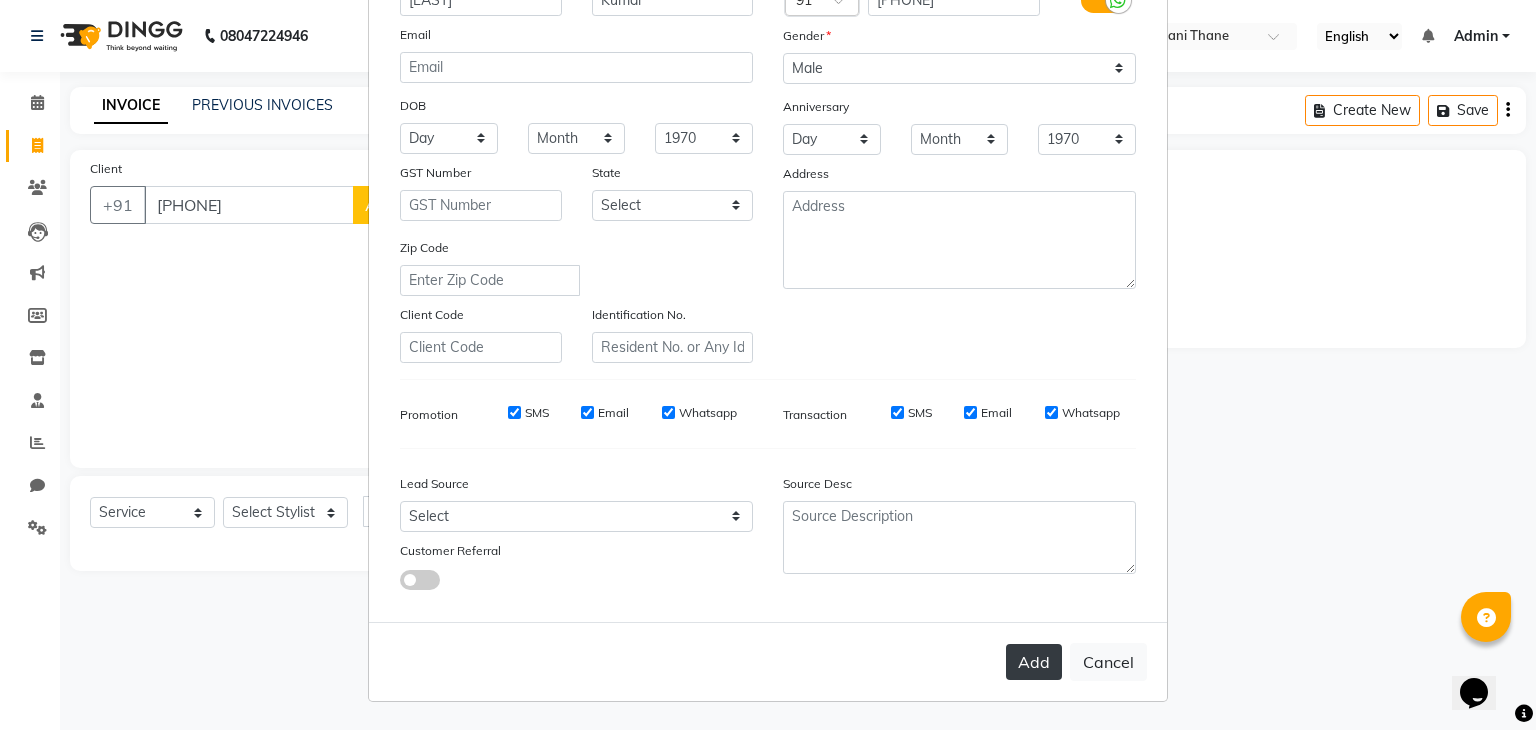 click on "Add" at bounding box center [1034, 662] 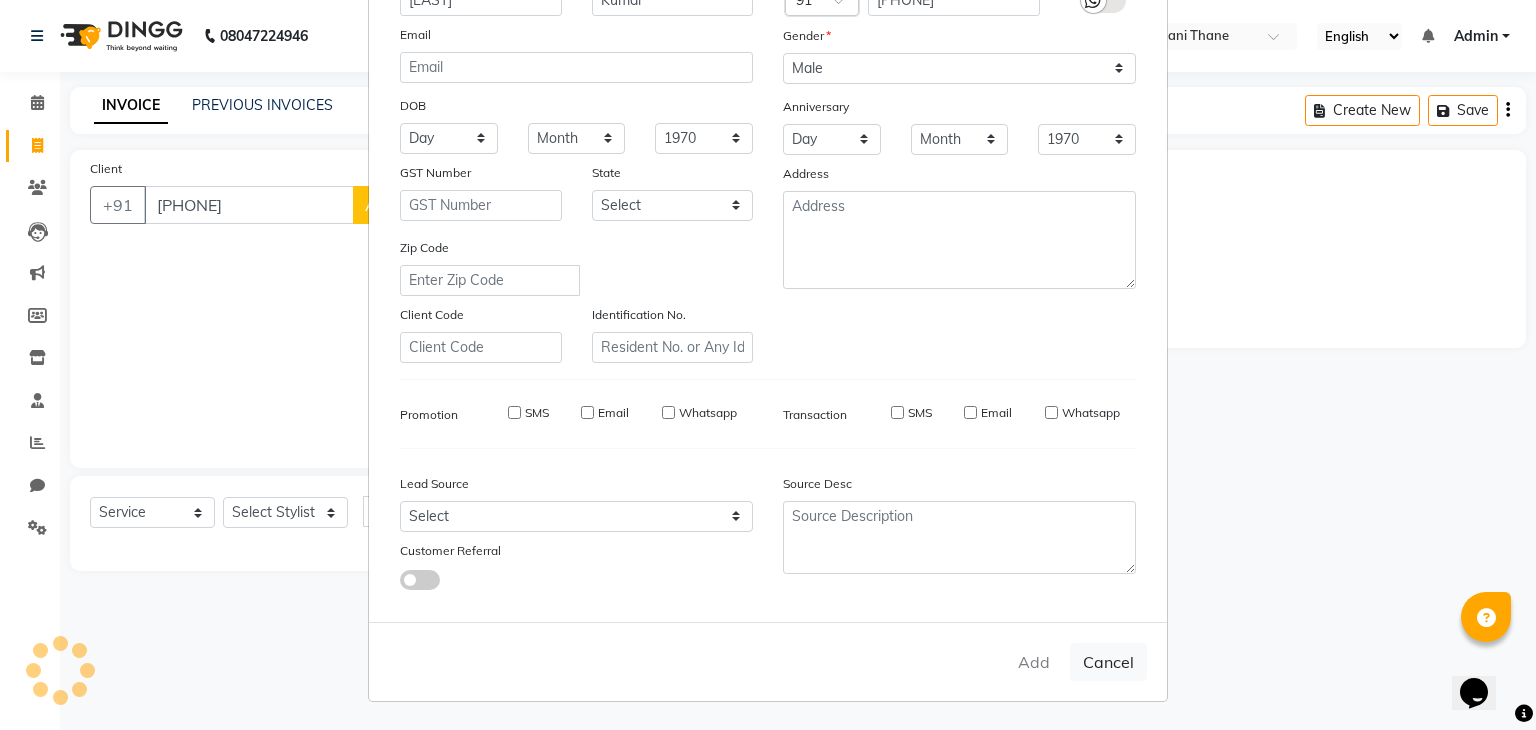 type 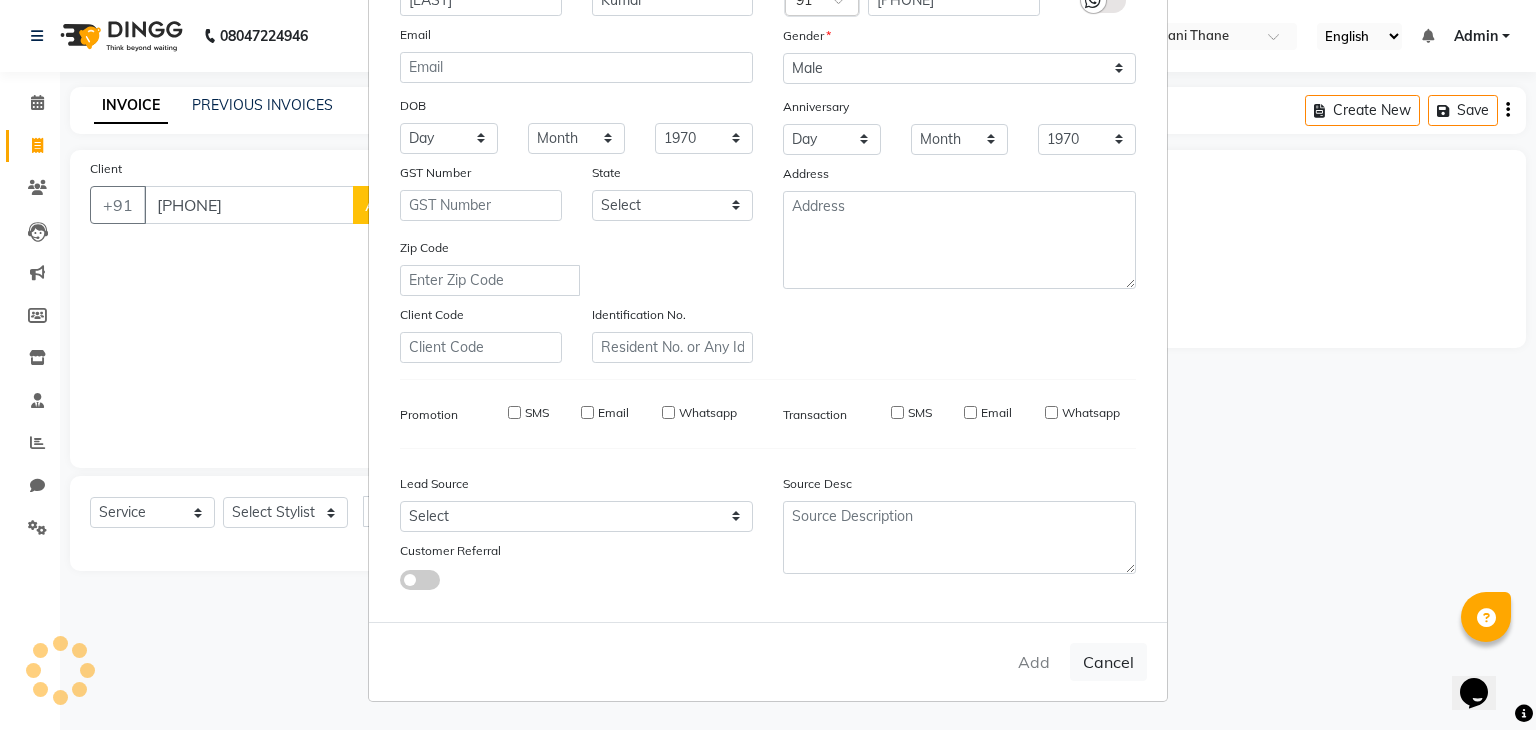 type 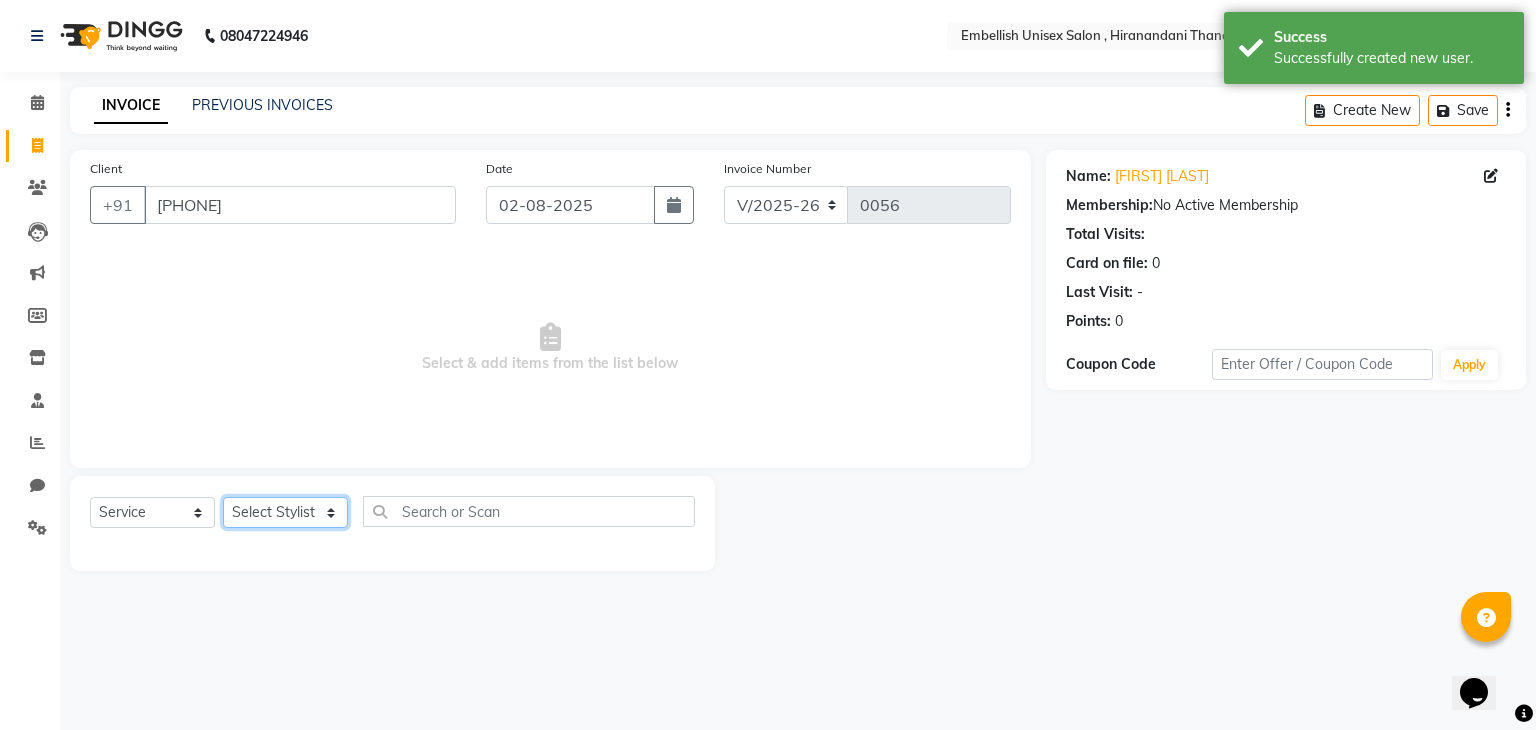 click on "Select Stylist Ayan Poonam Samir Tappu Vaishnavi" 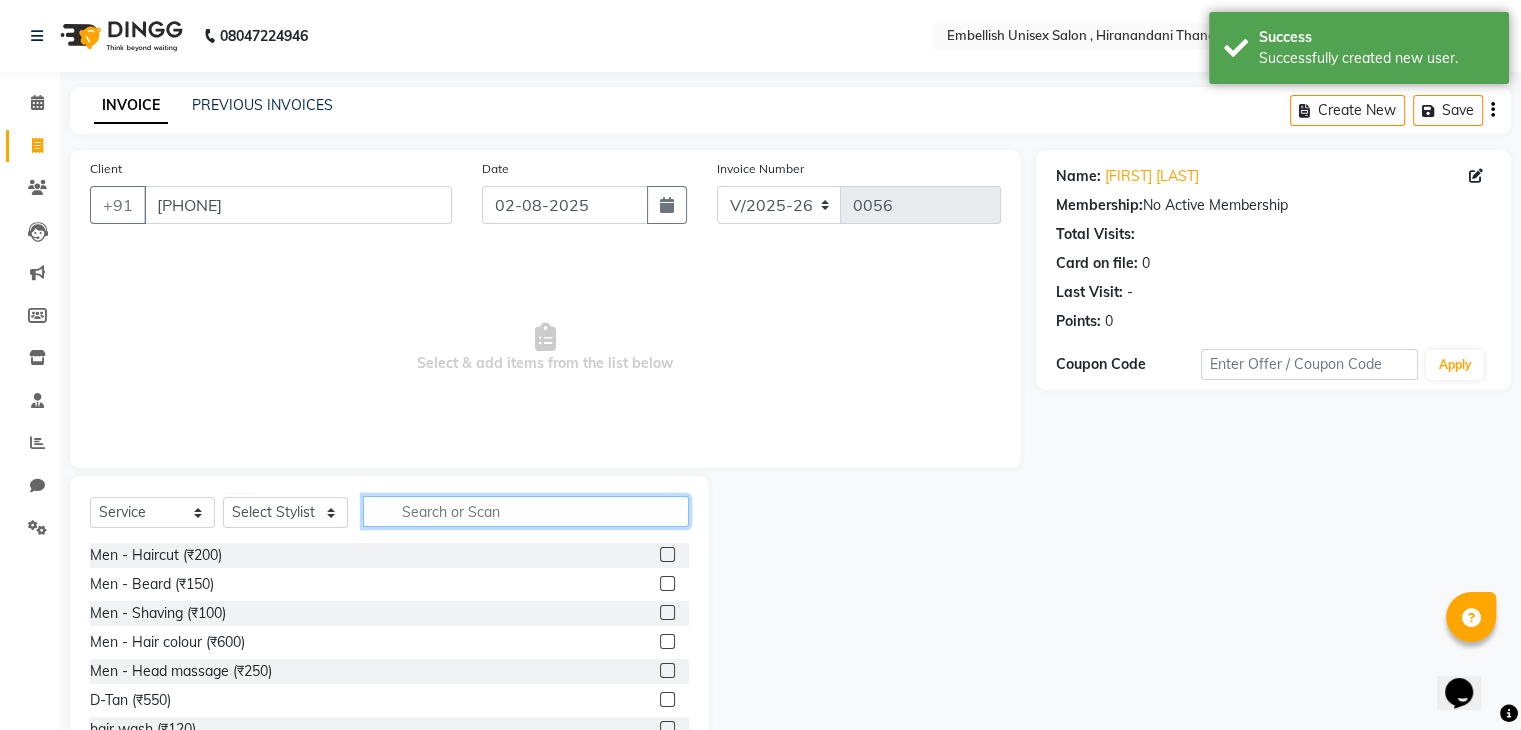 click 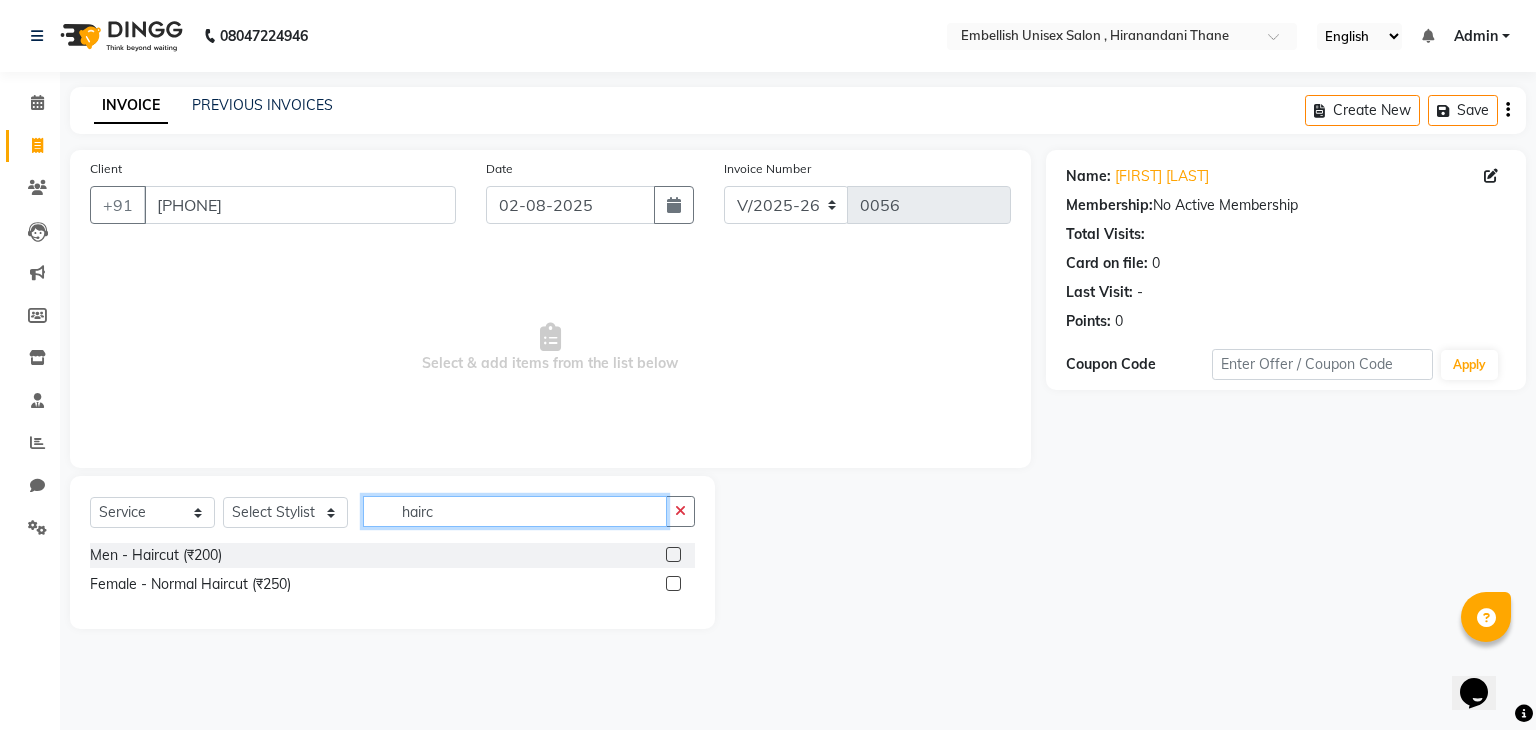 type on "hairc" 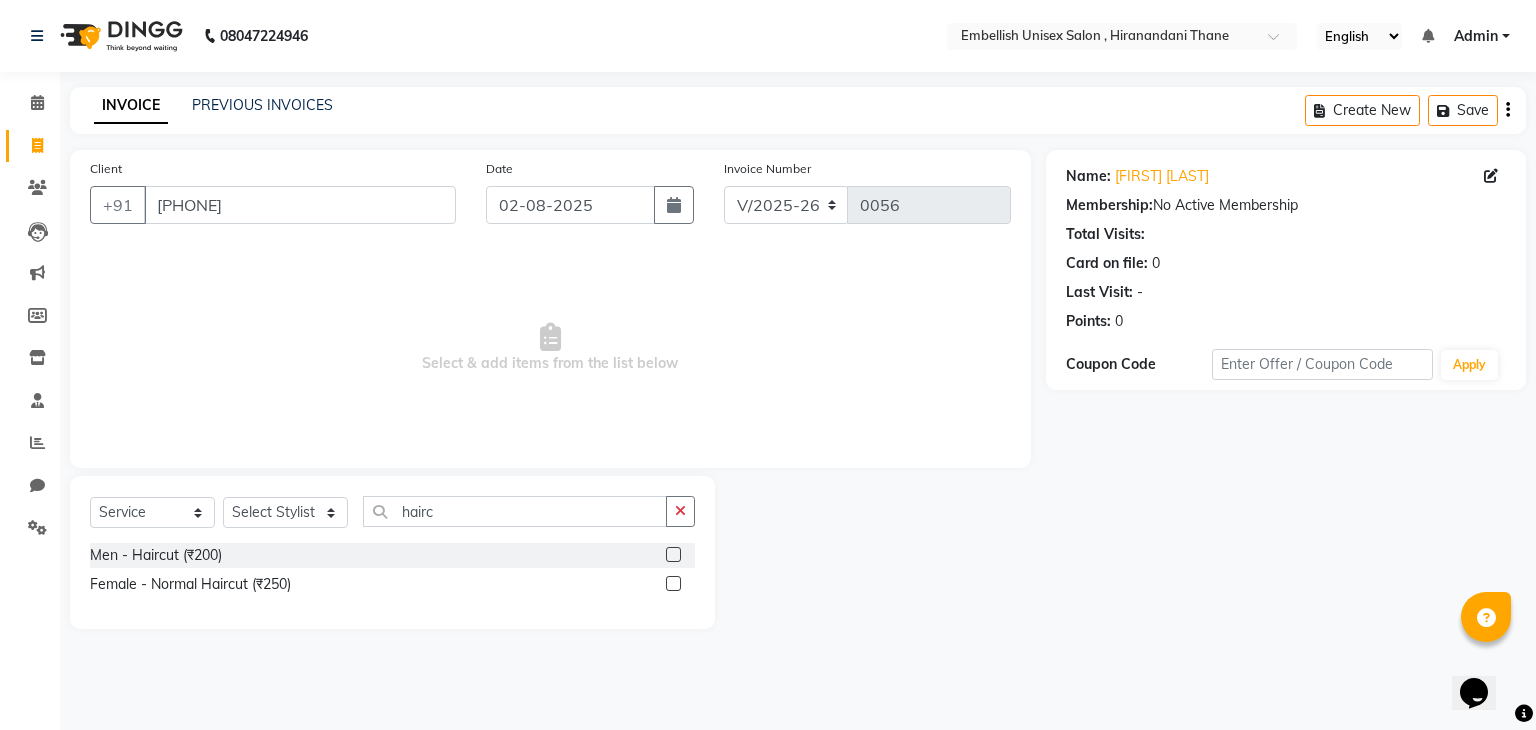 click 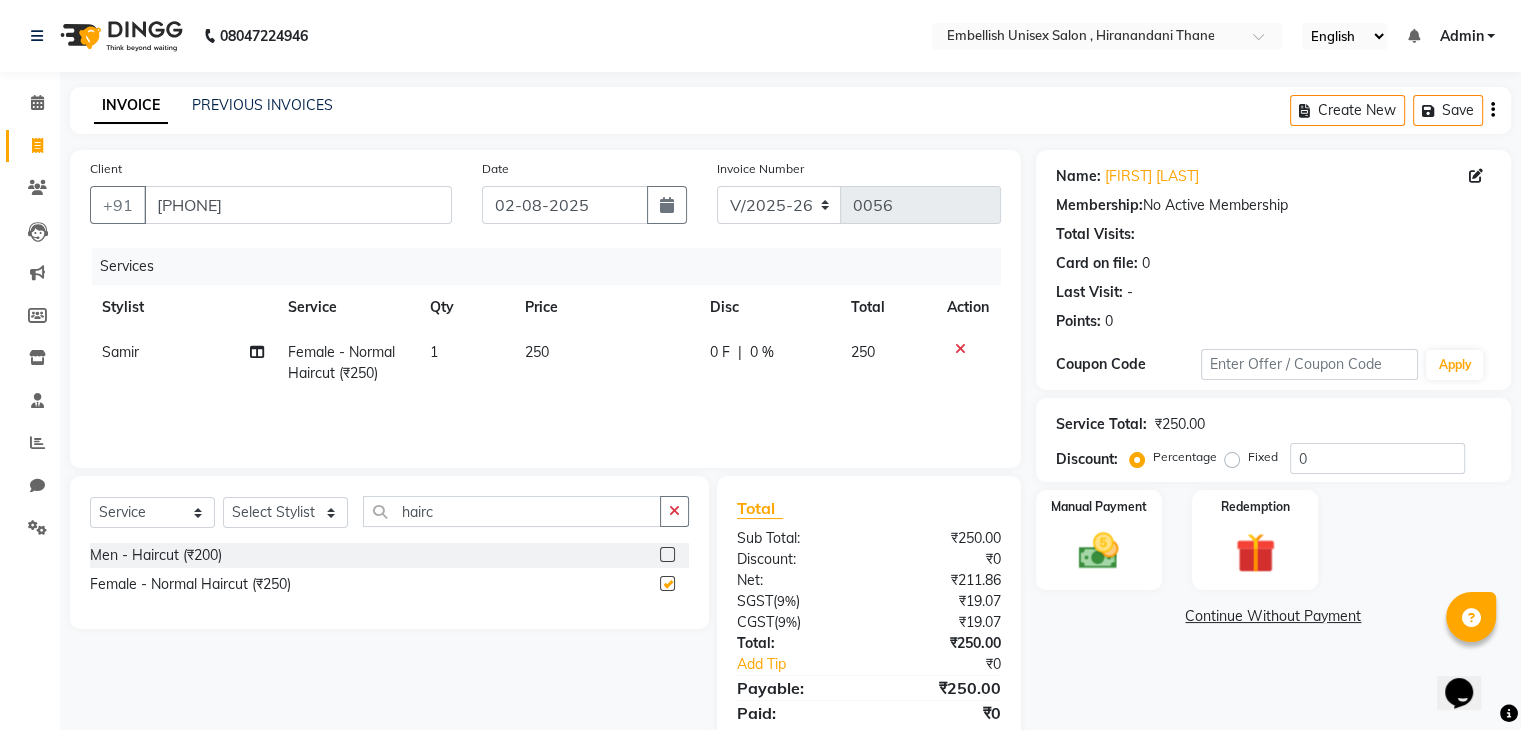 checkbox on "false" 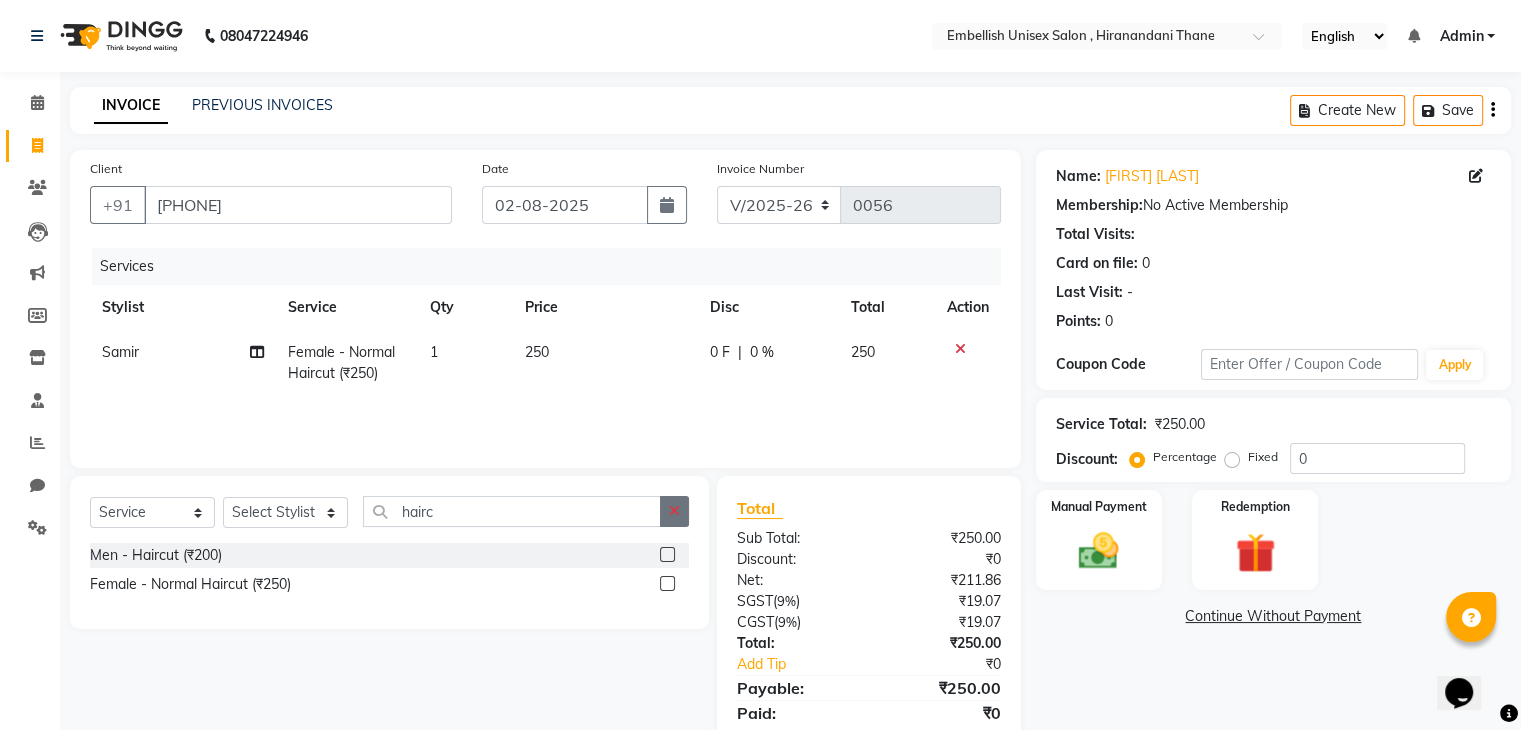 click 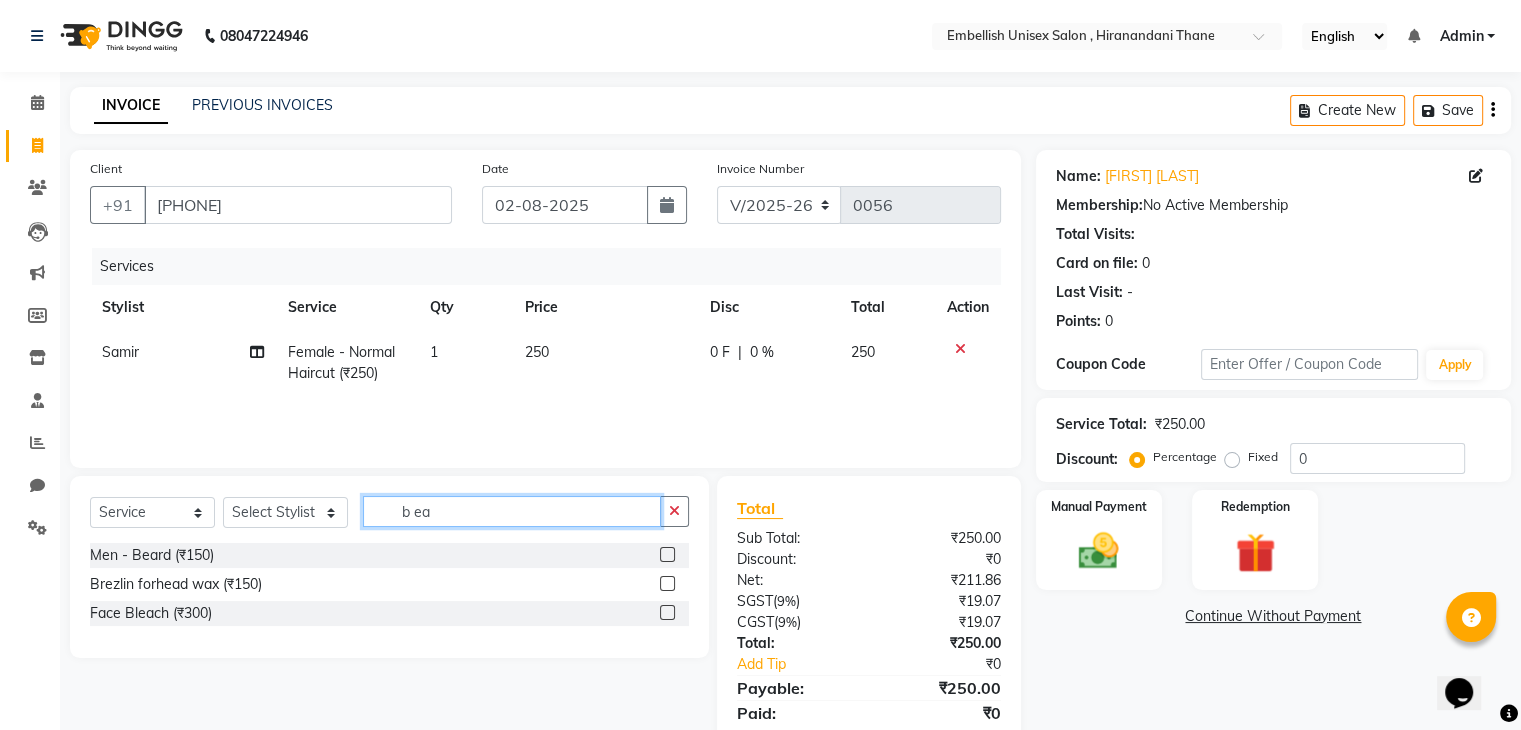 type on "b ea" 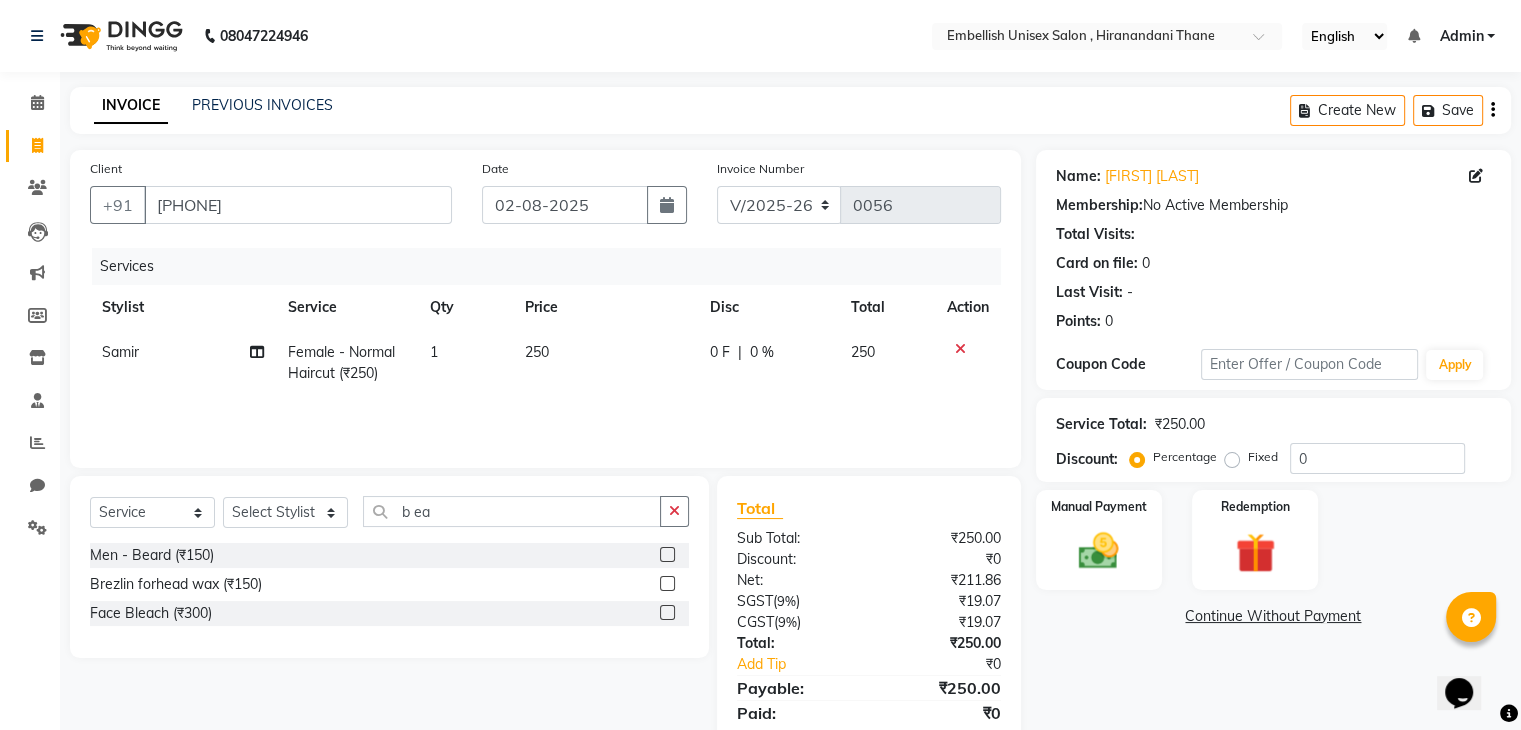 click 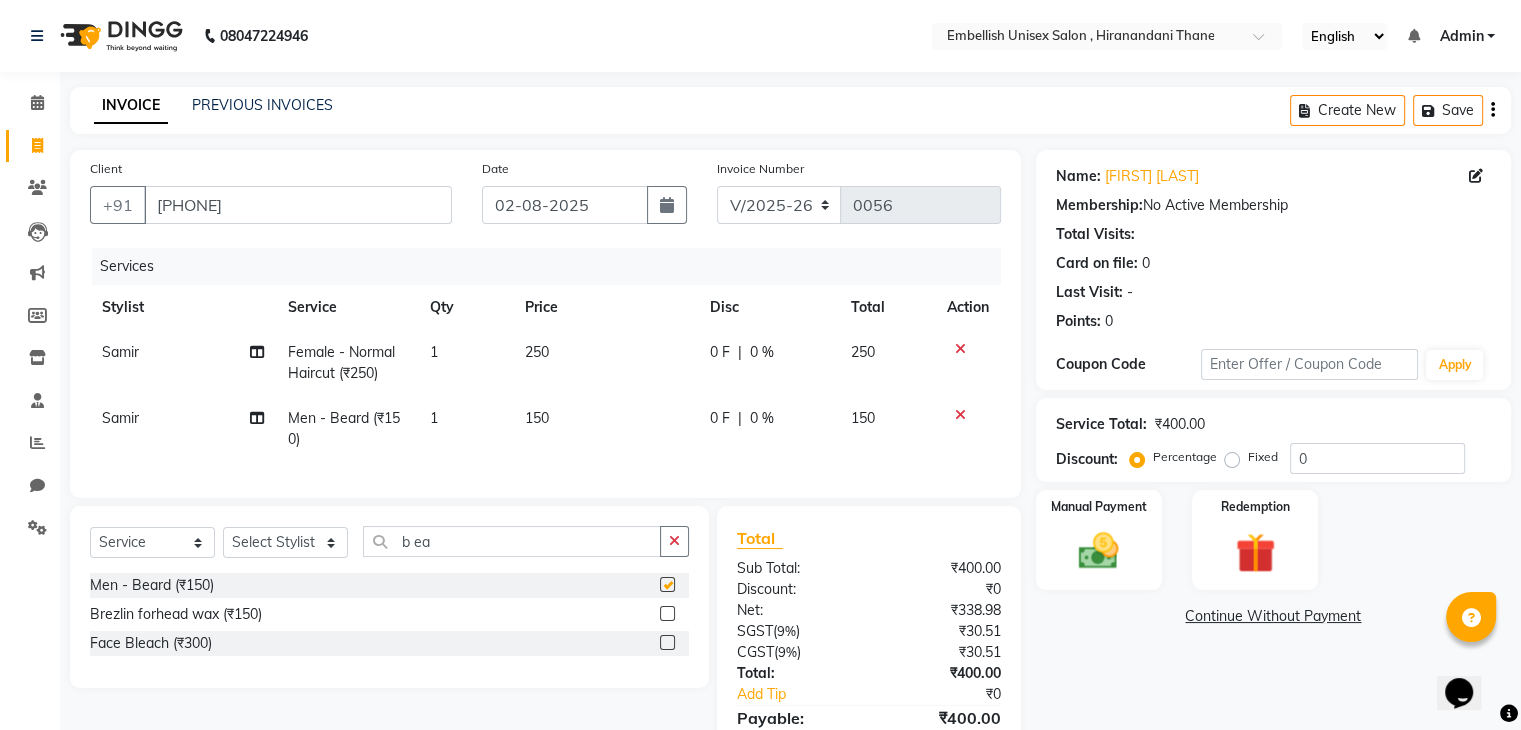 checkbox on "false" 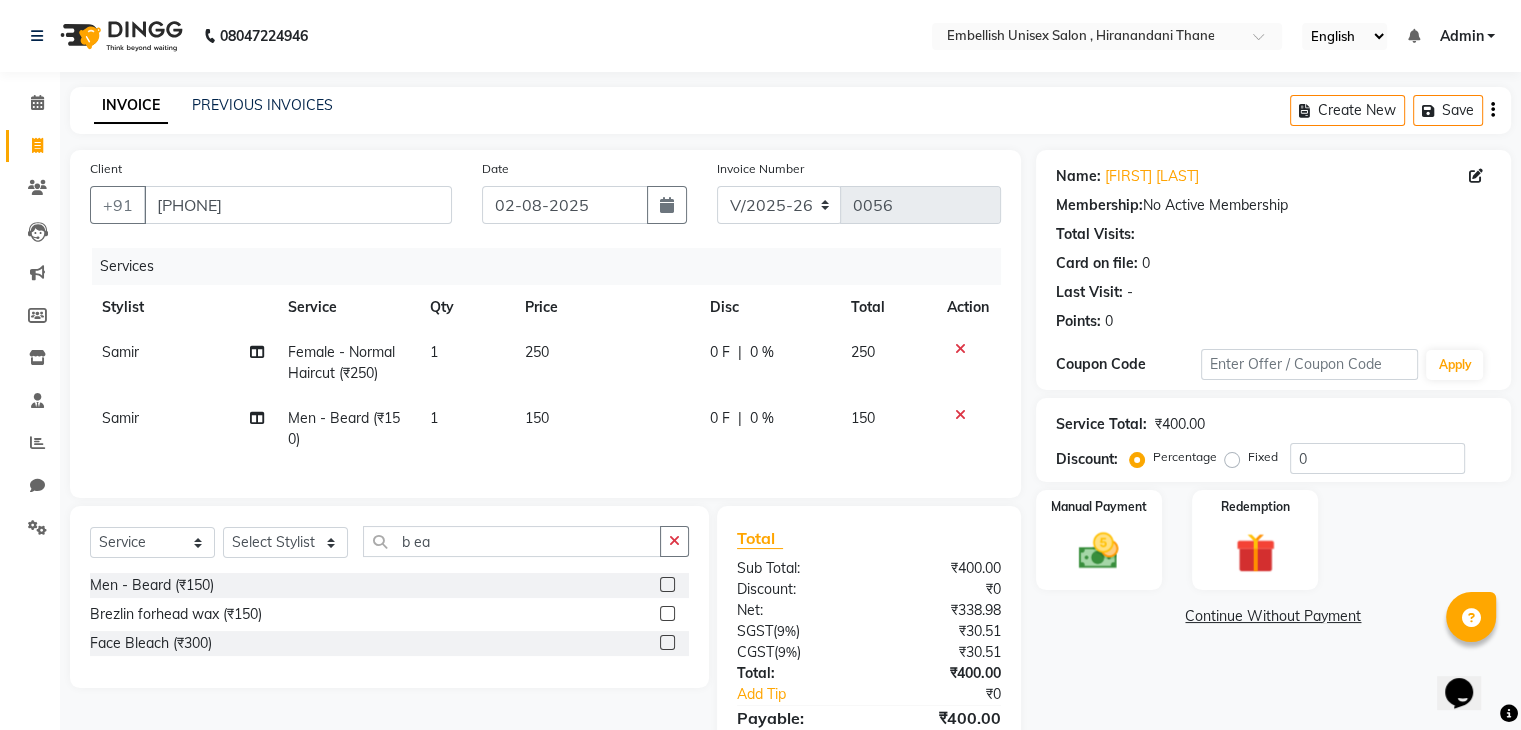 click on "Fixed" 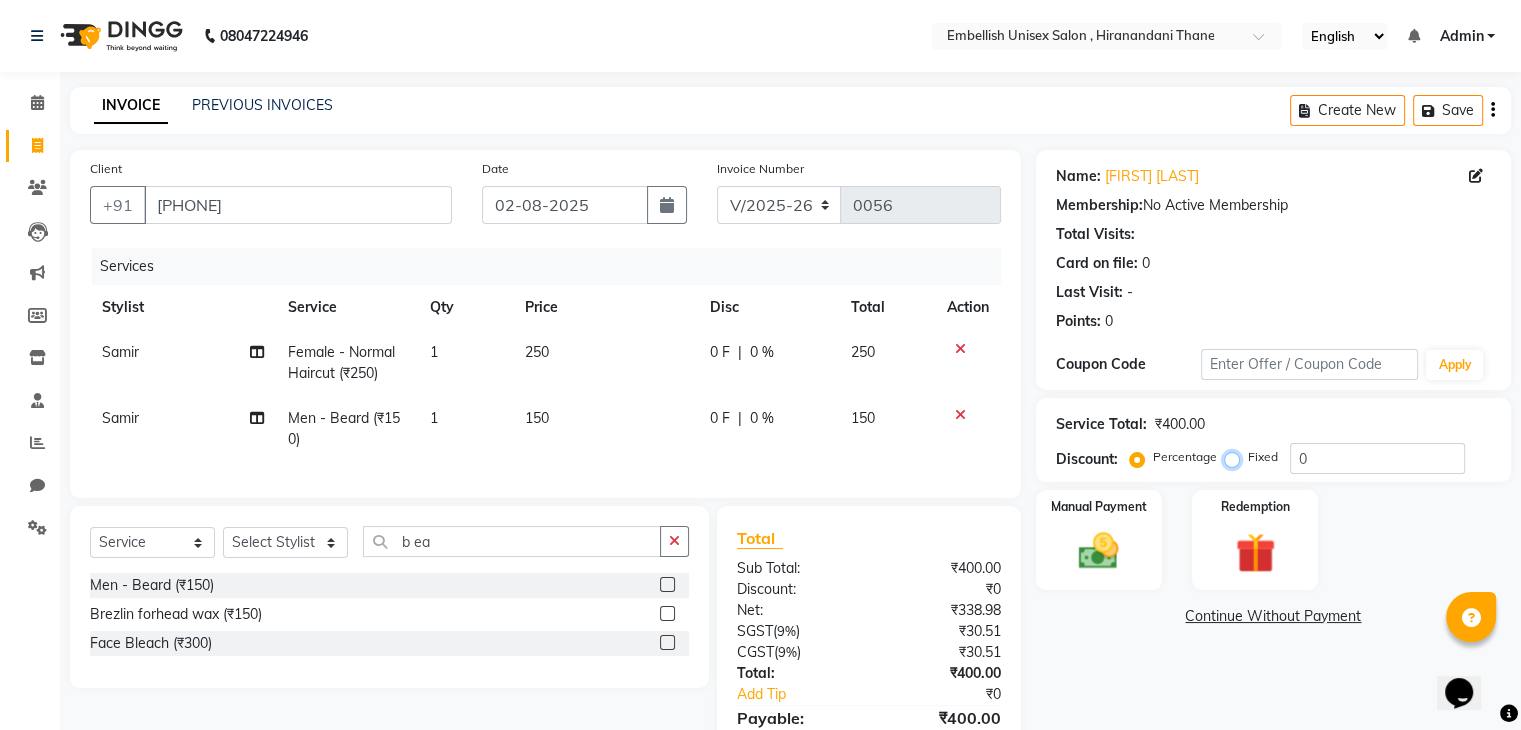 click on "Fixed" at bounding box center (1236, 457) 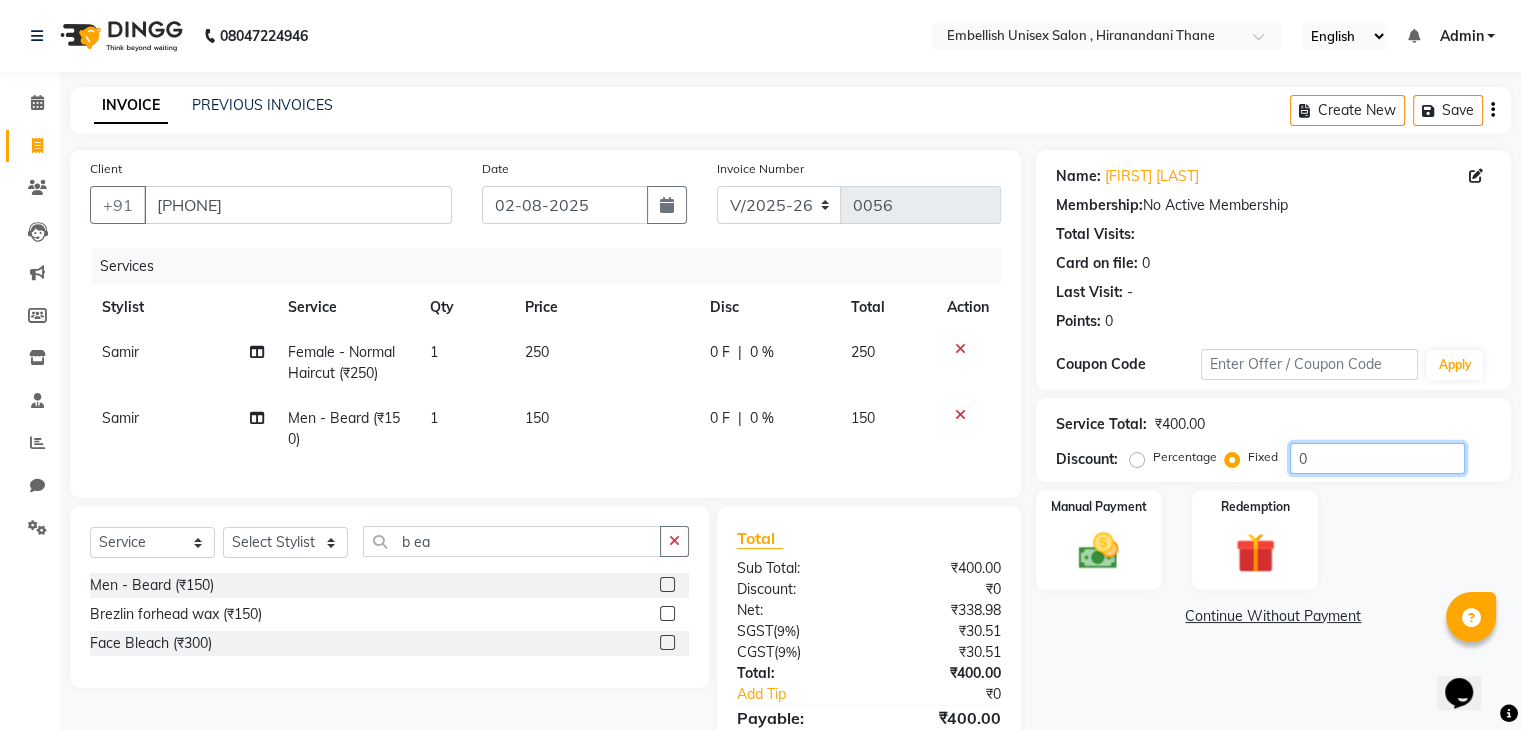click on "0" 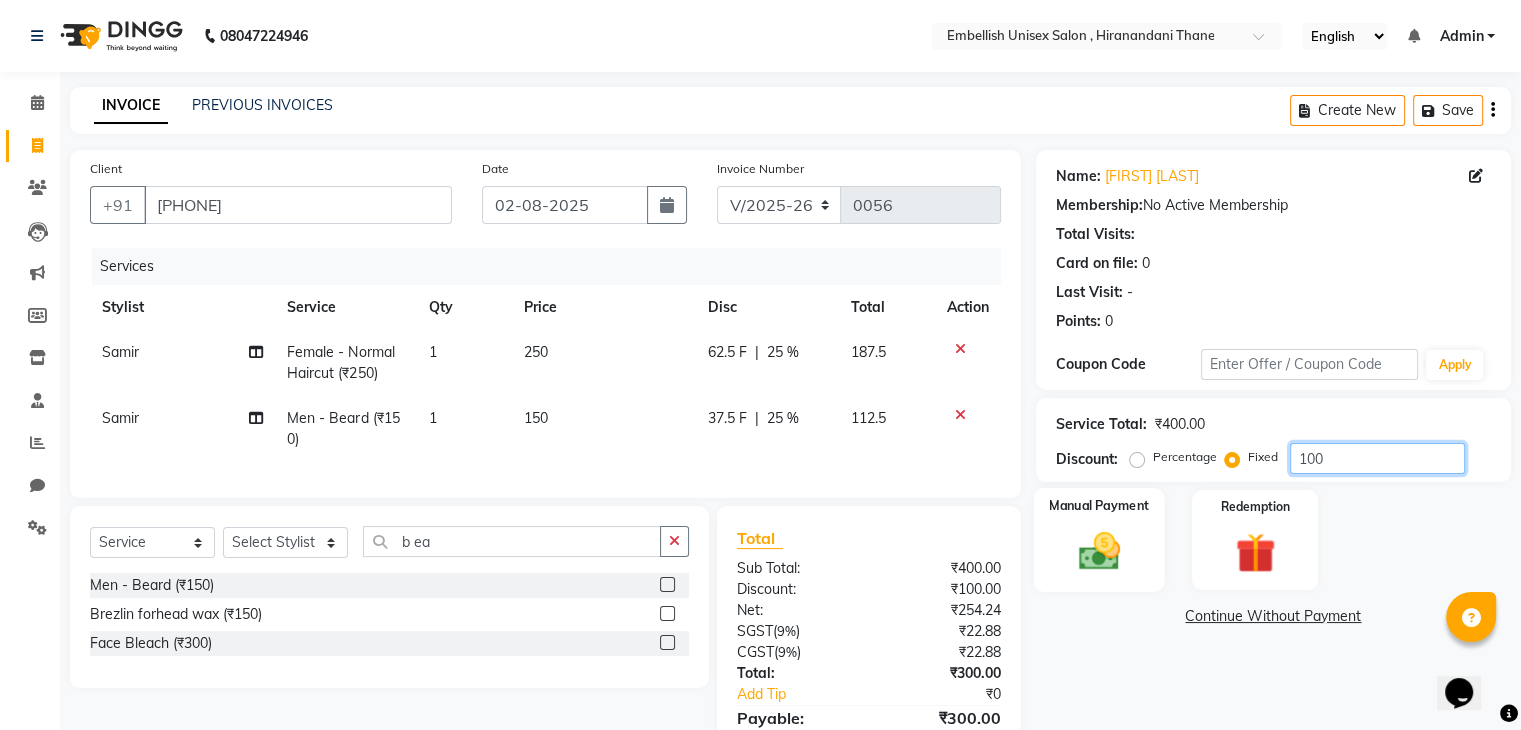 type on "100" 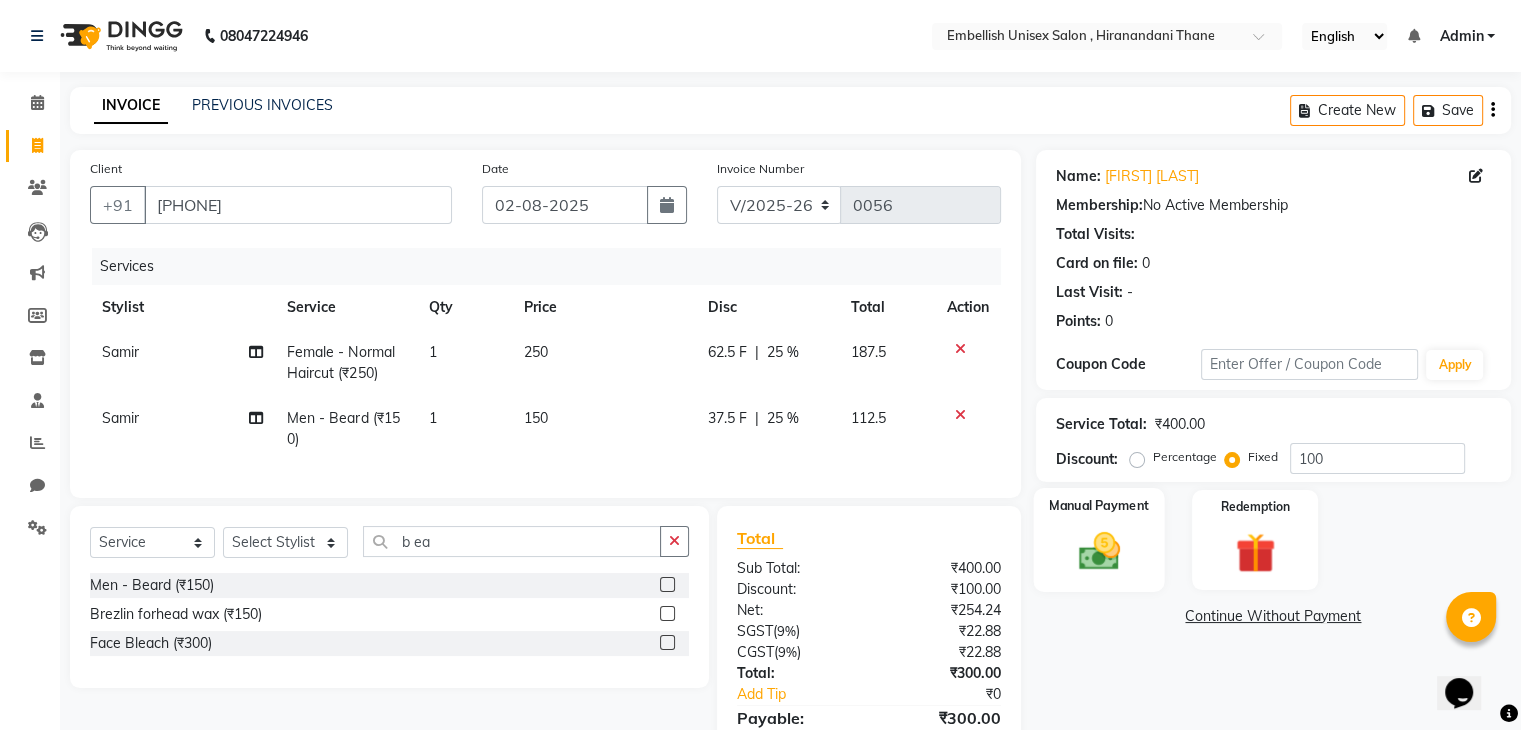 click 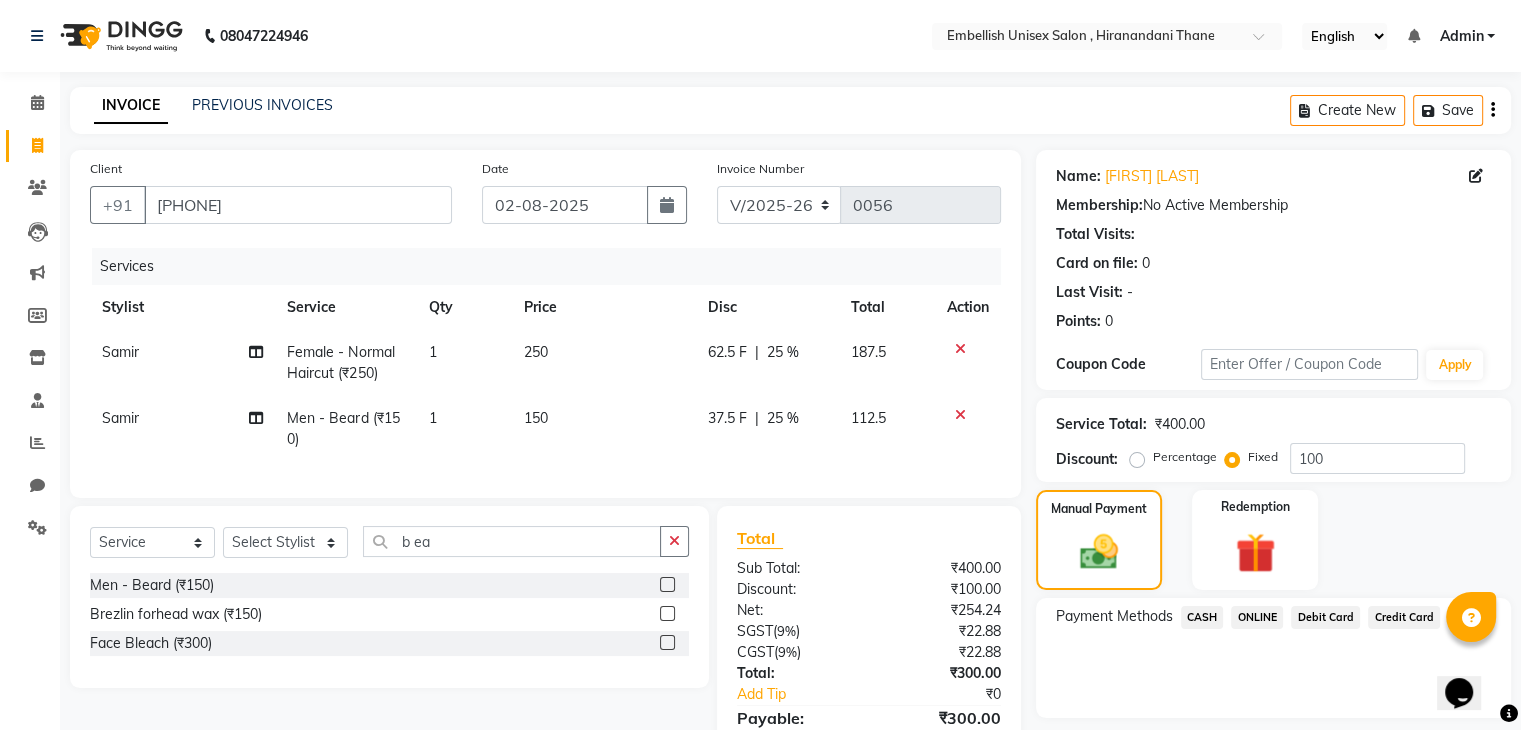 click on "ONLINE" 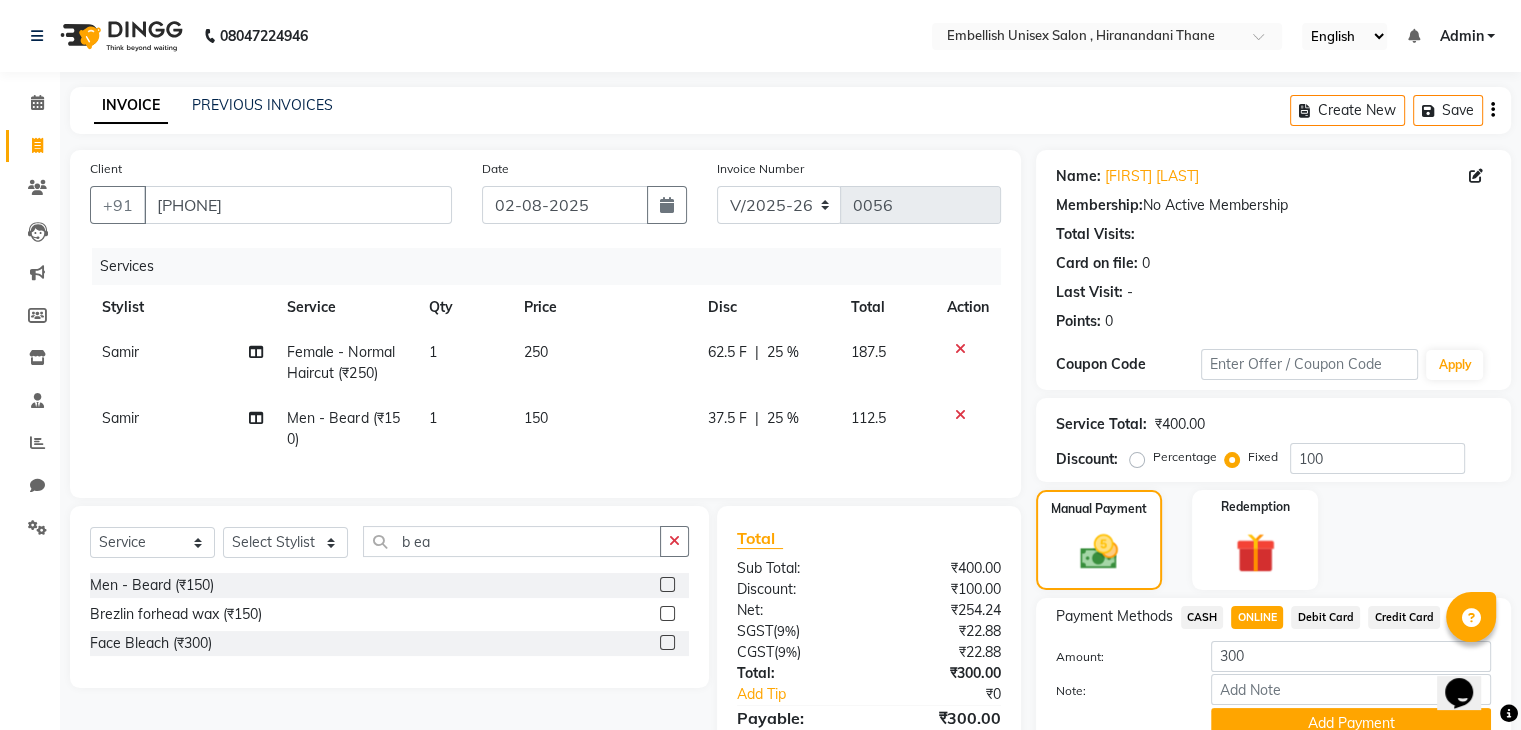 scroll, scrollTop: 116, scrollLeft: 0, axis: vertical 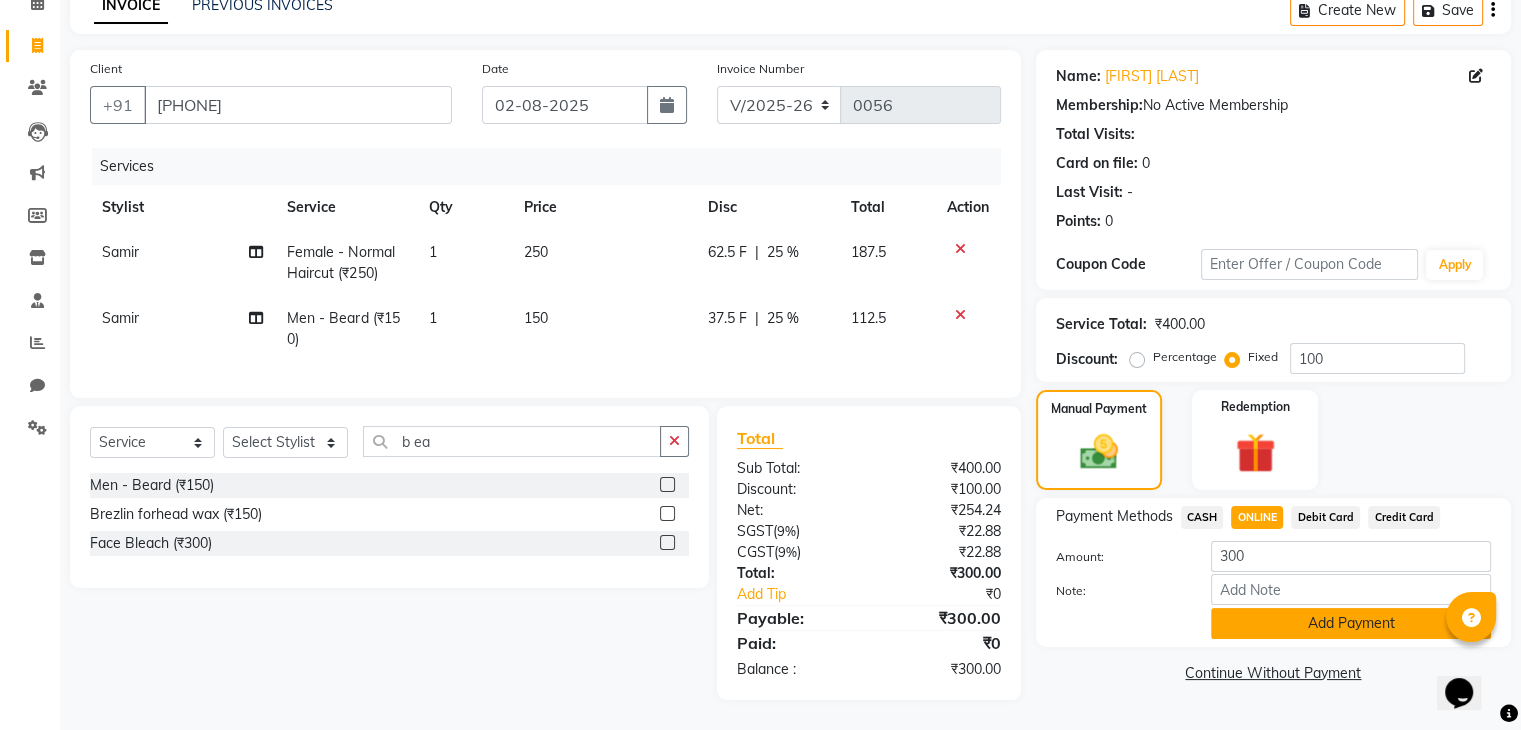 click on "Add Payment" 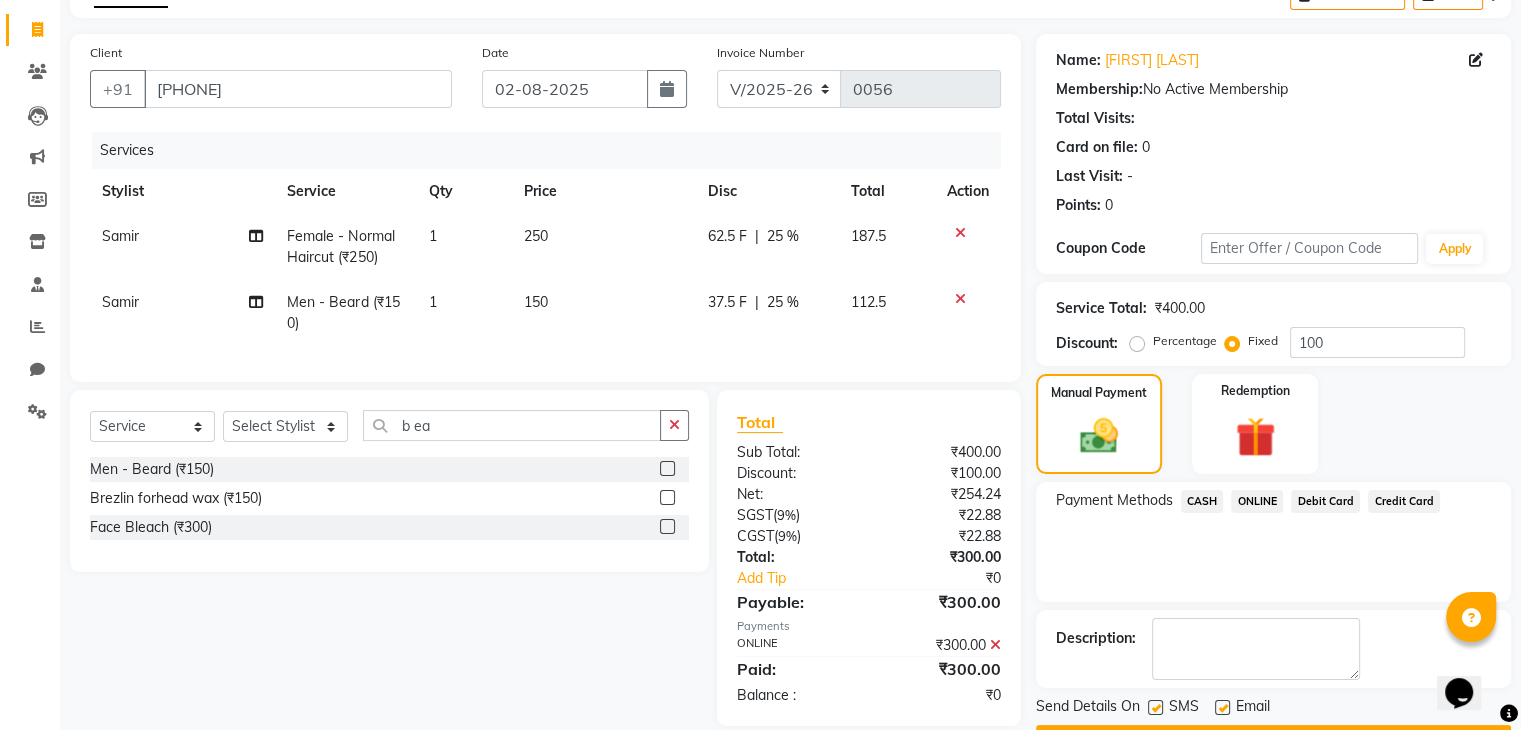 scroll, scrollTop: 171, scrollLeft: 0, axis: vertical 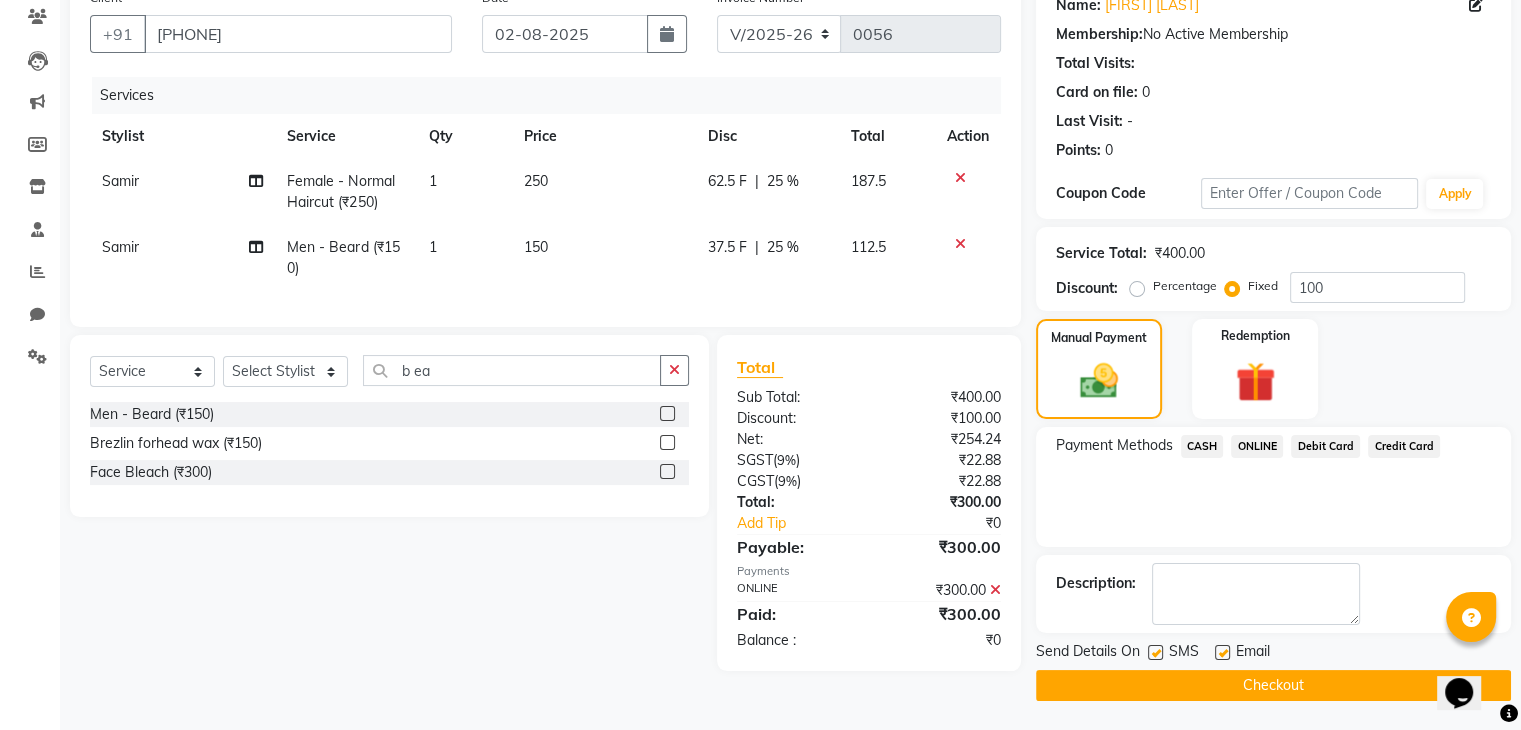 click on "Checkout" 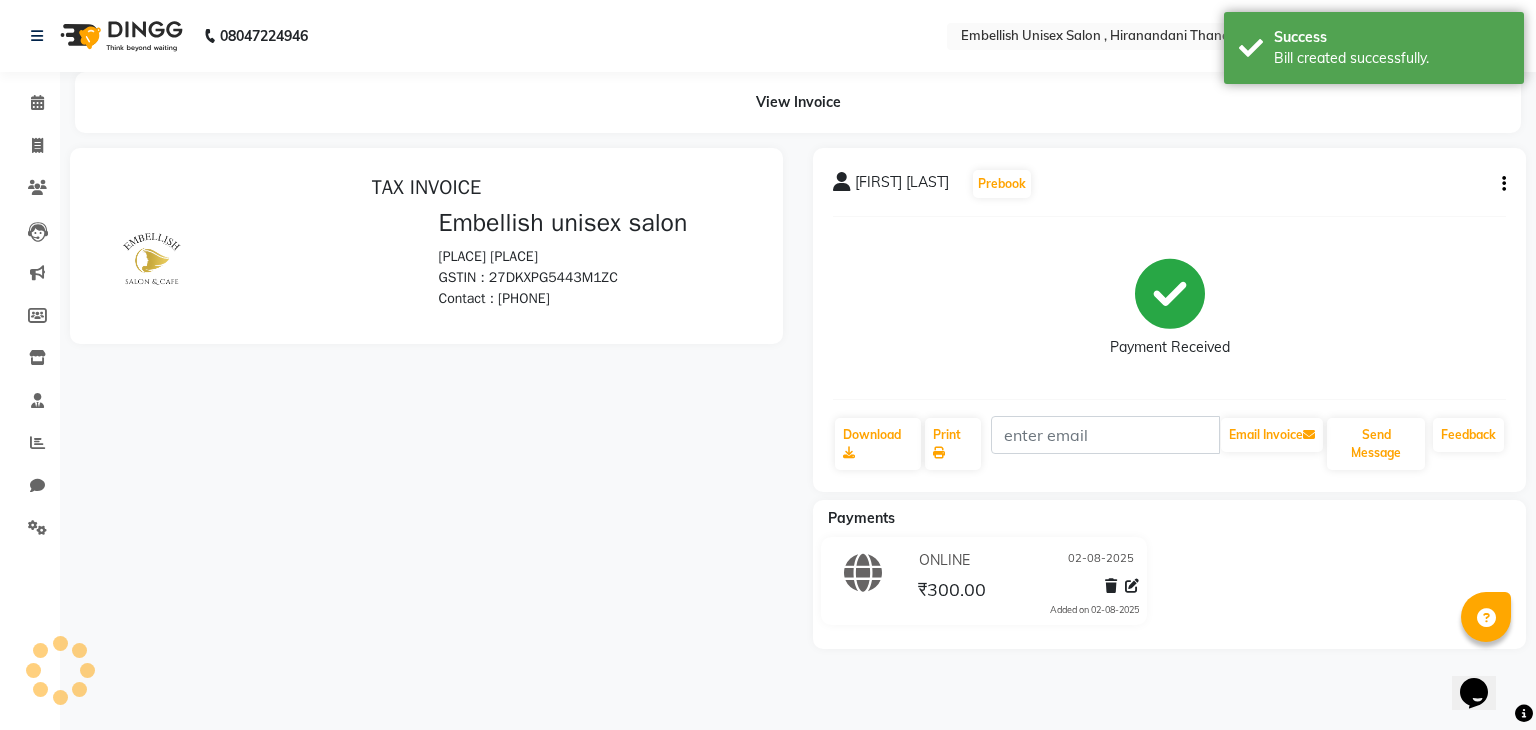 scroll, scrollTop: 0, scrollLeft: 0, axis: both 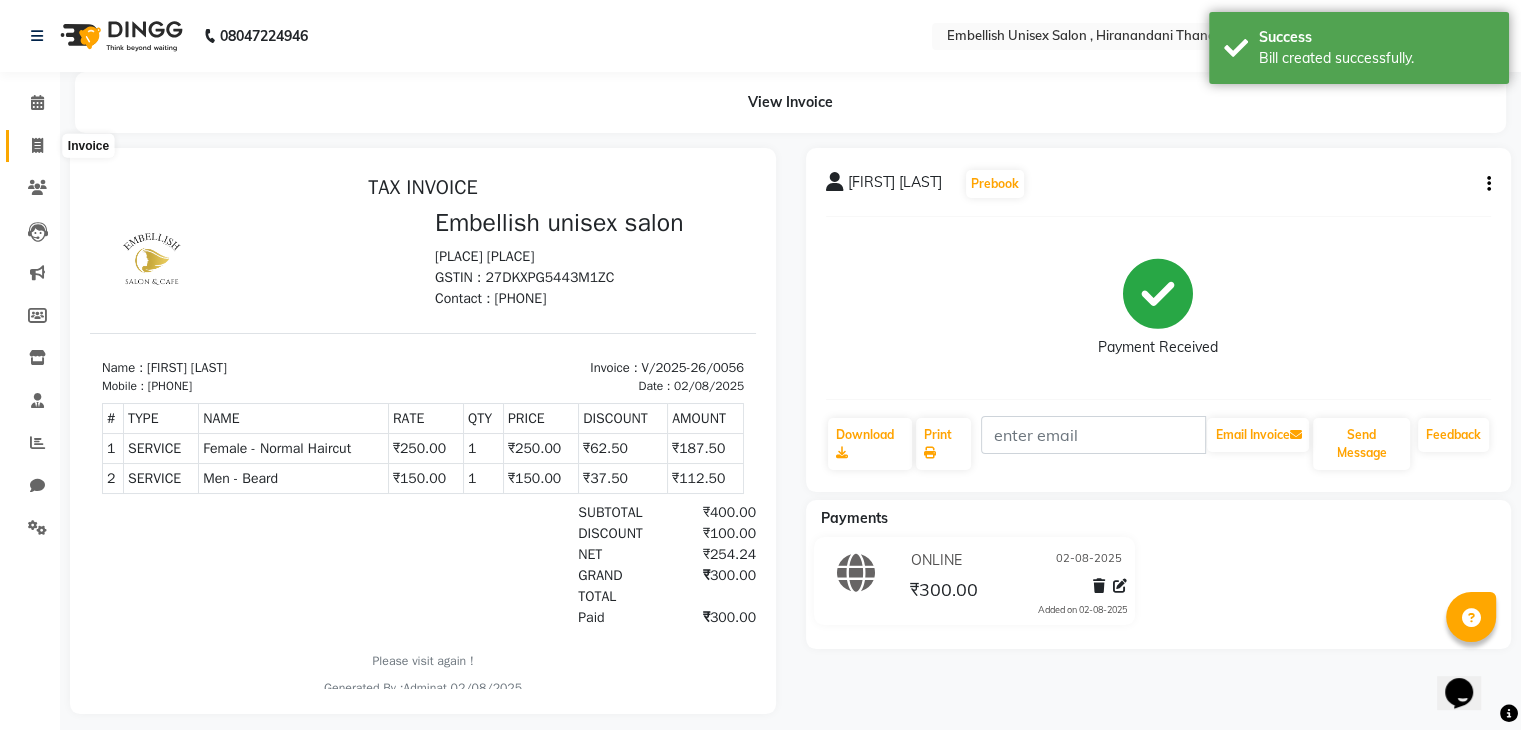 click 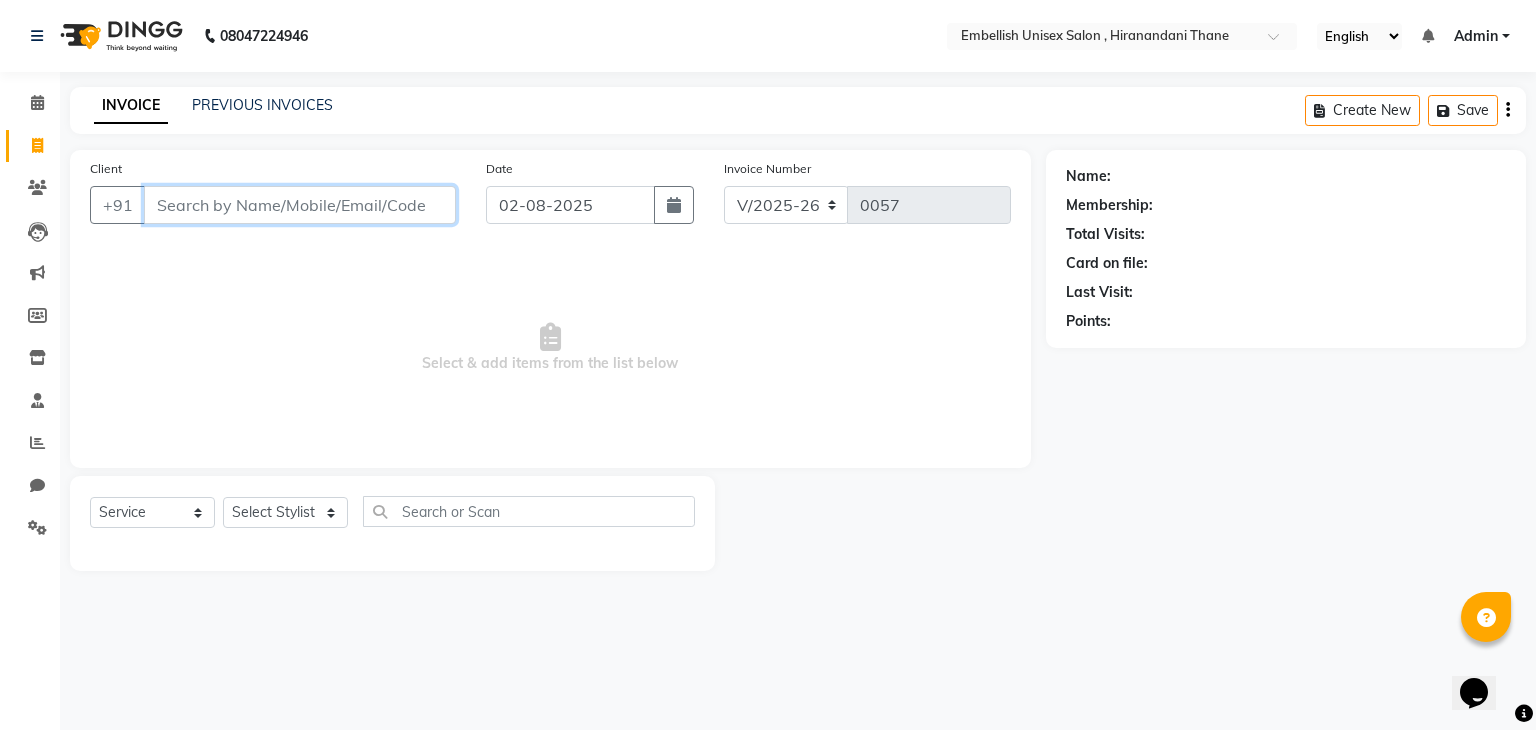 click on "Client" at bounding box center (300, 205) 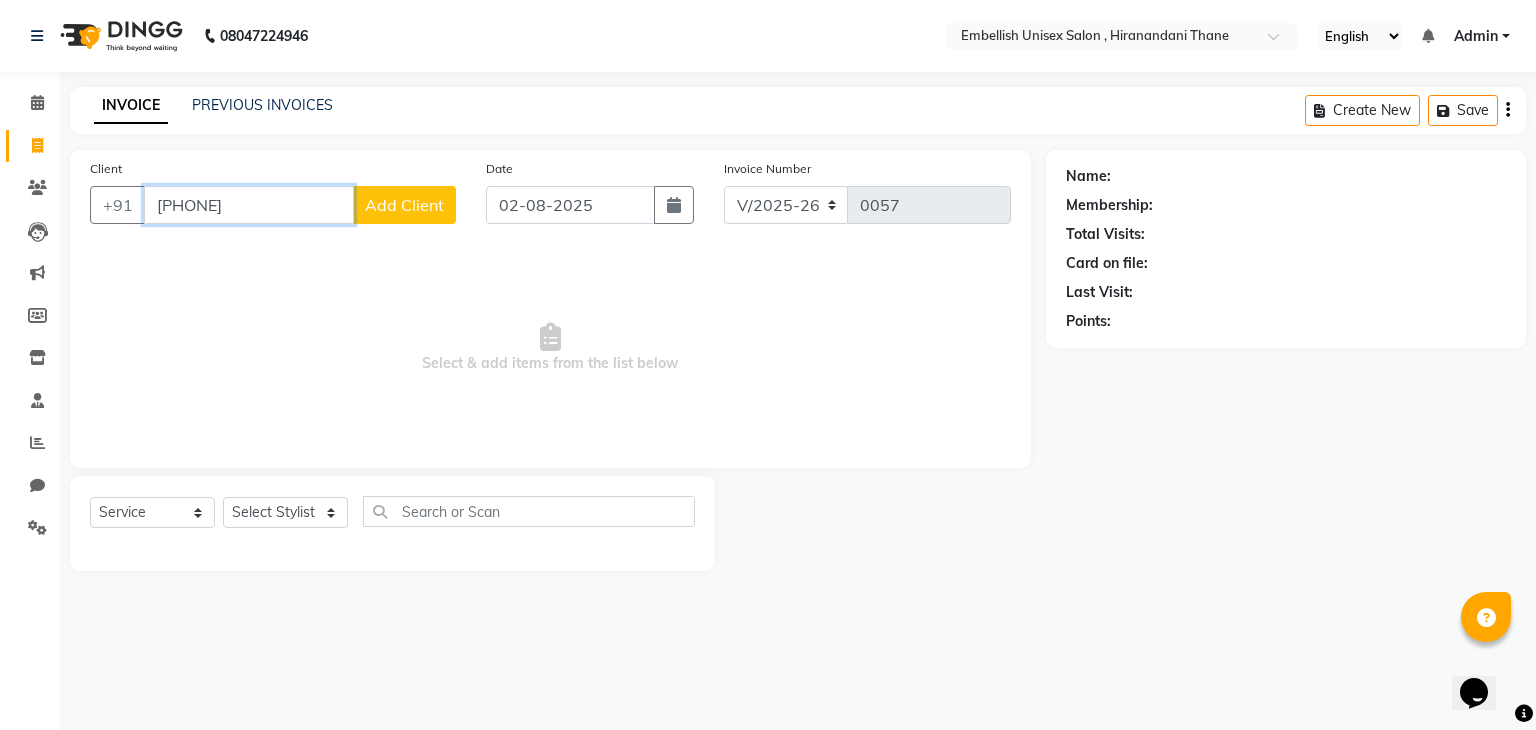 type on "[PHONE]" 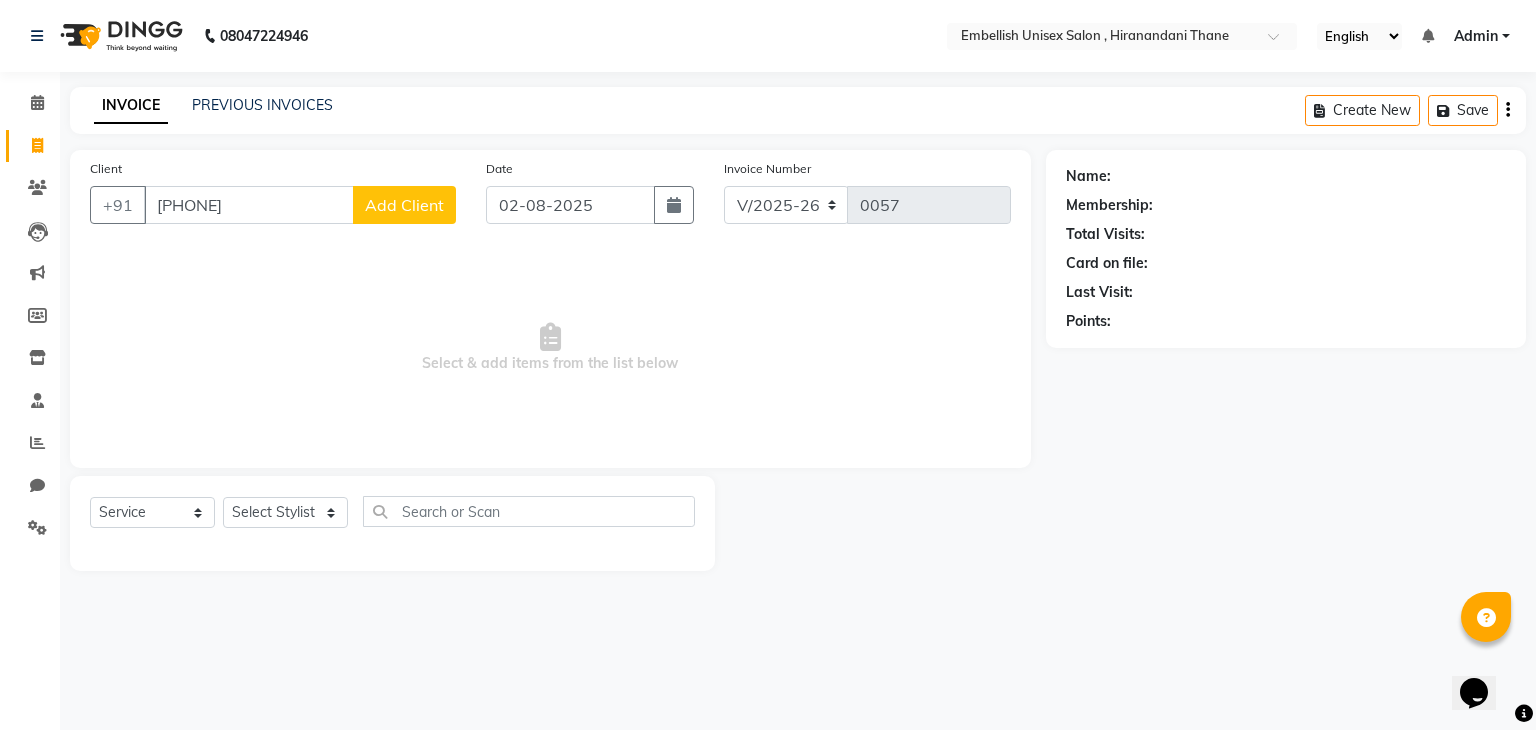 click on "Add Client" 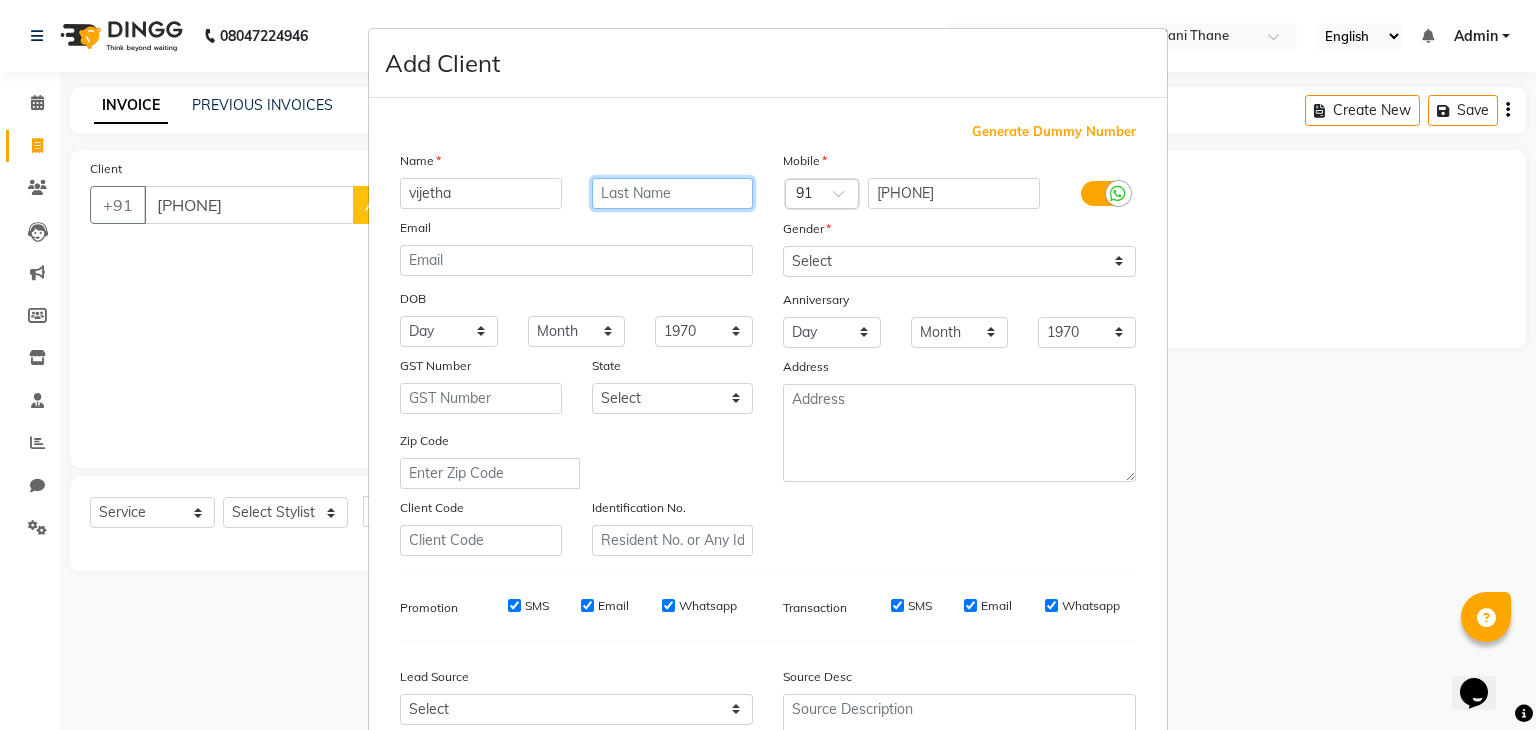 click at bounding box center [673, 193] 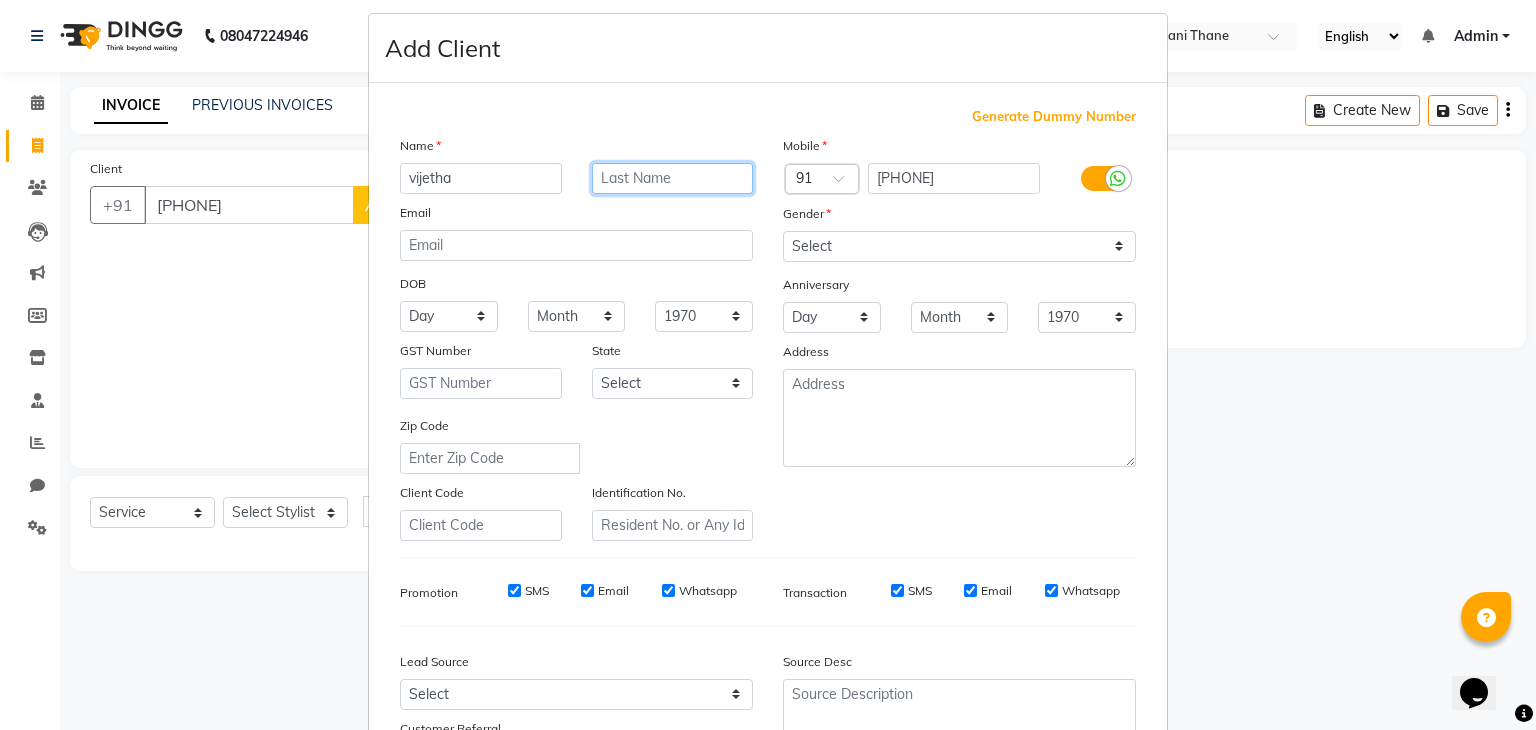 scroll, scrollTop: 4, scrollLeft: 0, axis: vertical 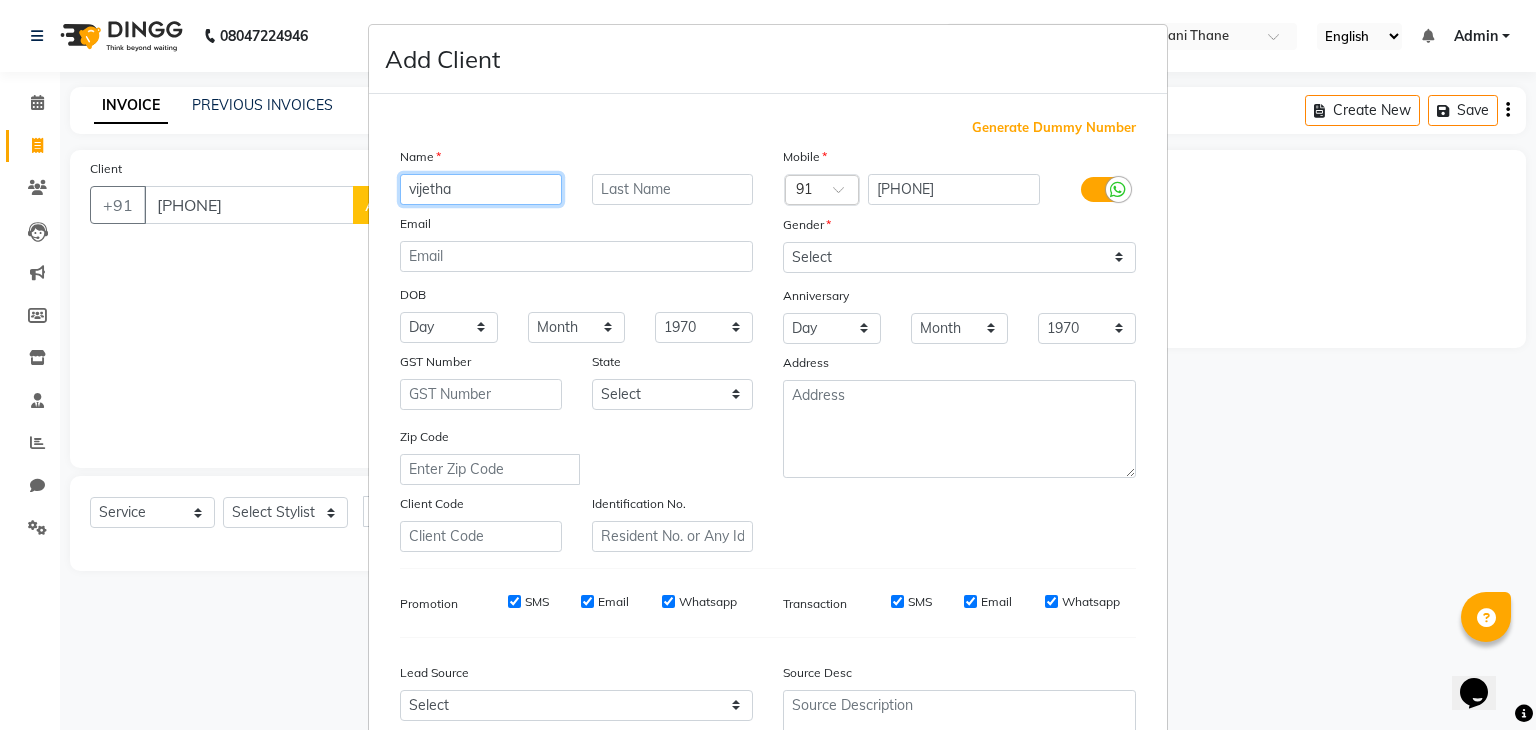 click on "vijetha" at bounding box center (481, 189) 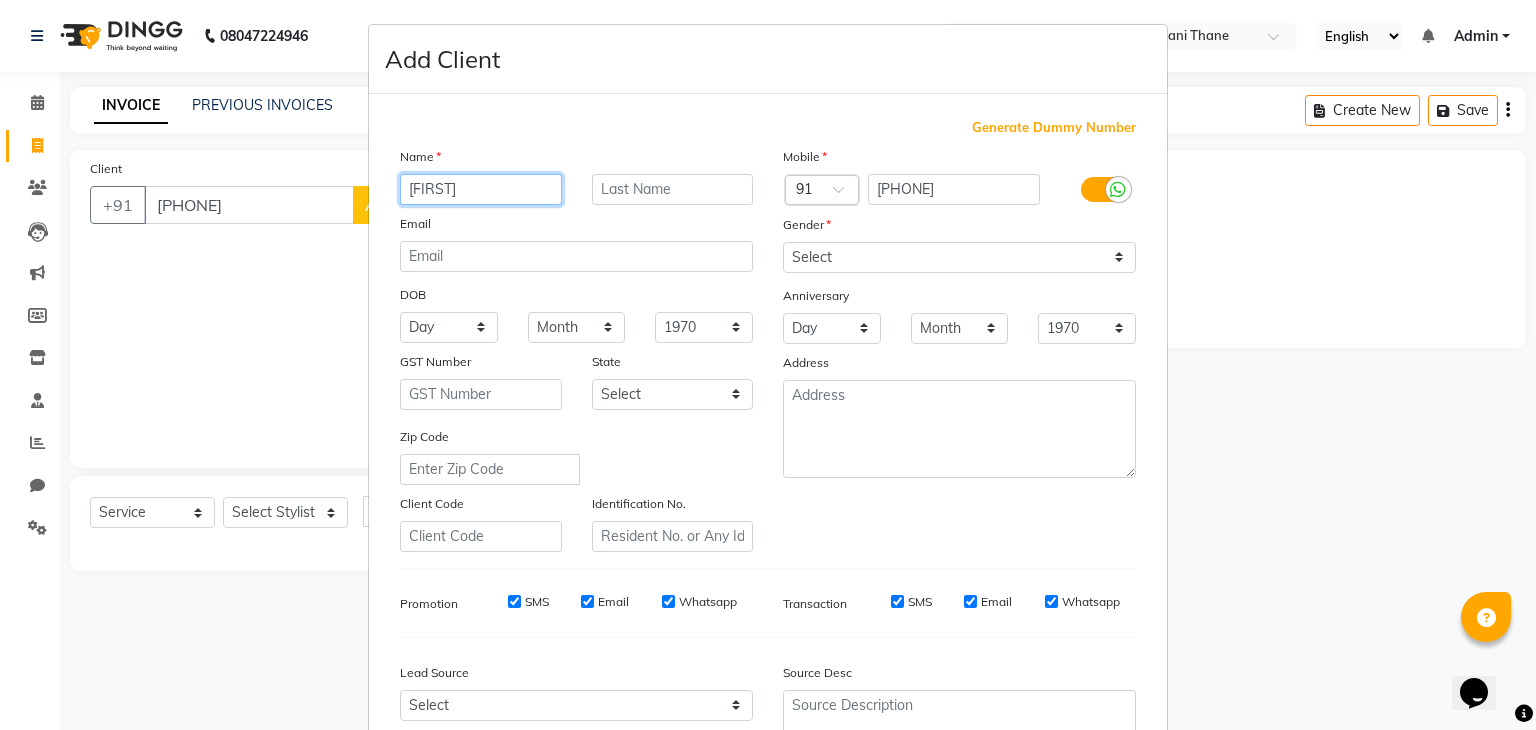 type on "[FIRST]" 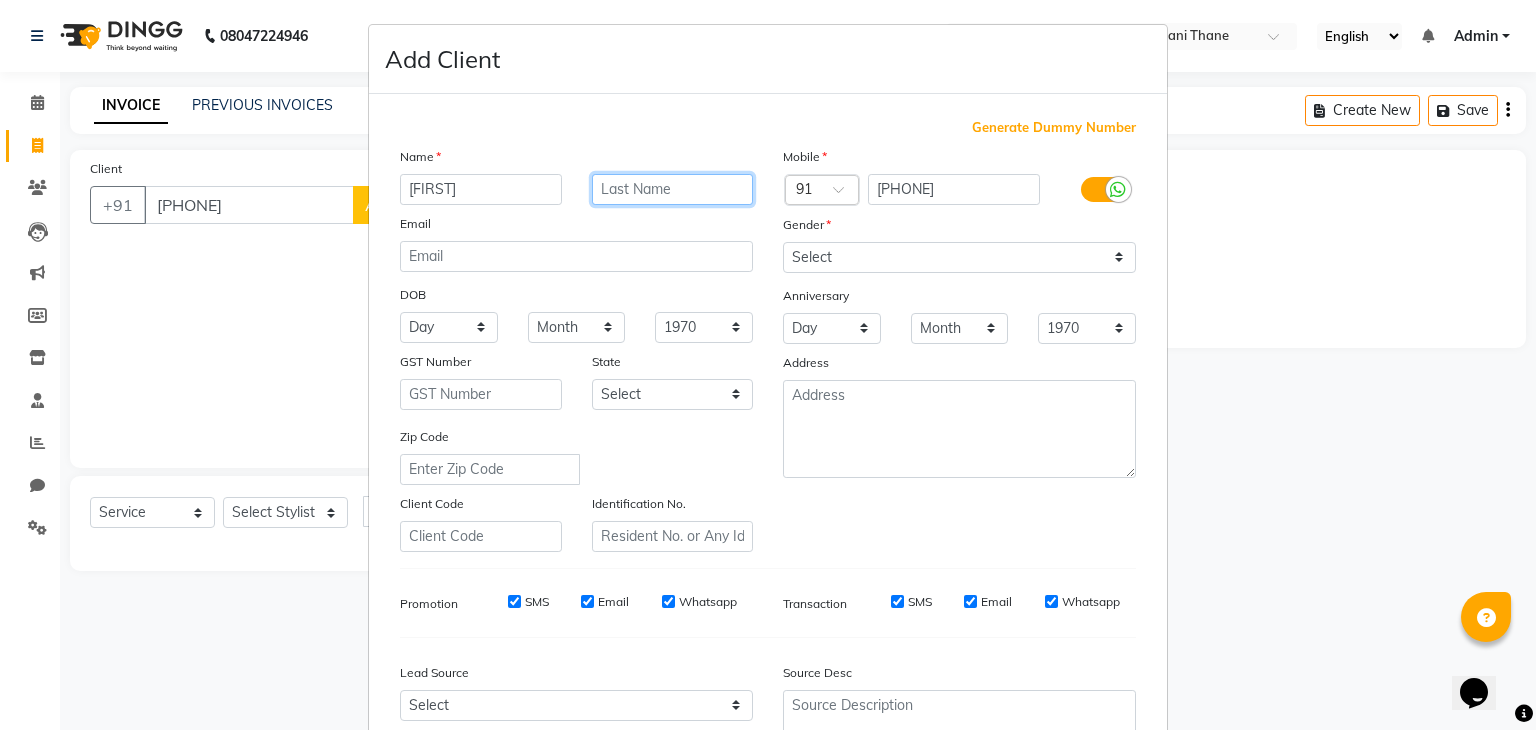 click at bounding box center [673, 189] 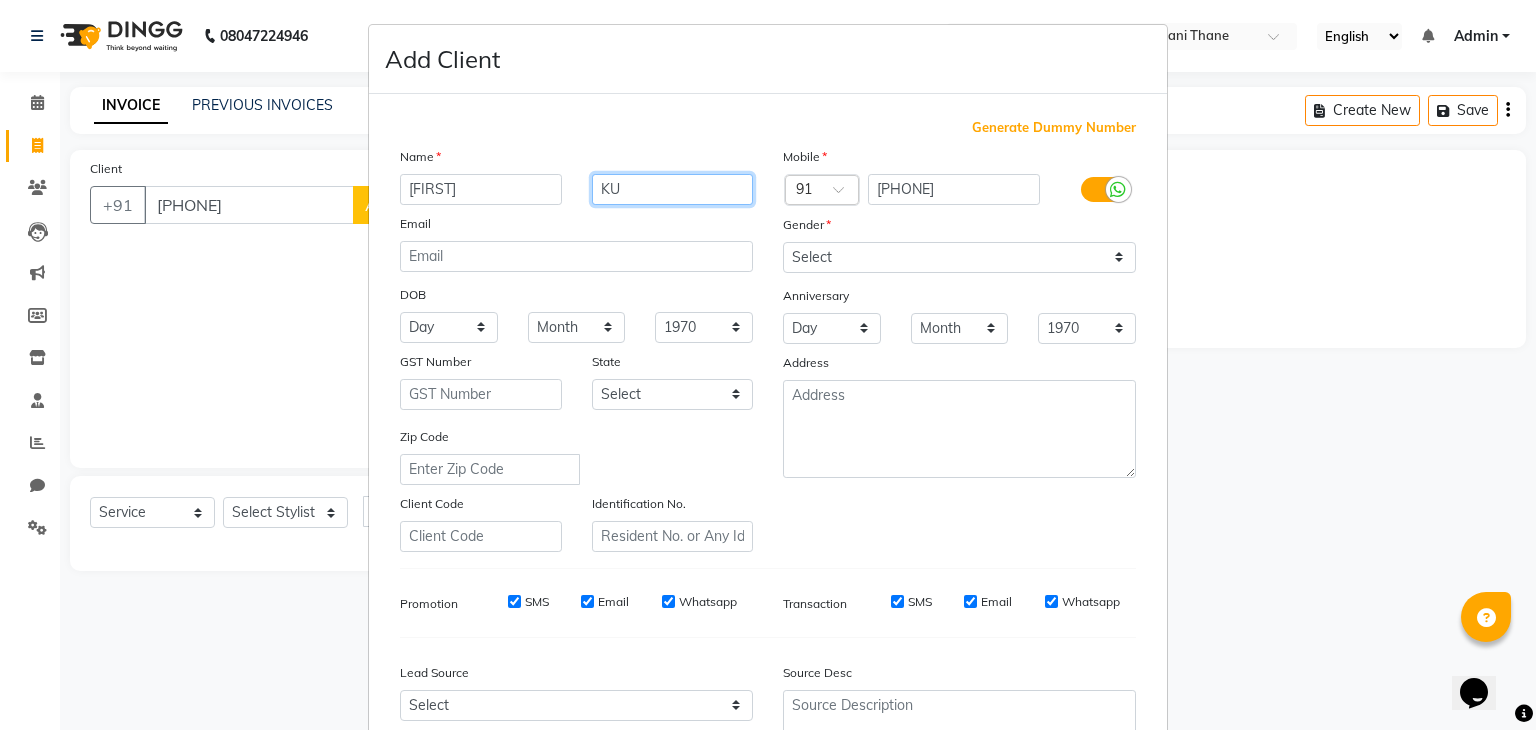 type on "K" 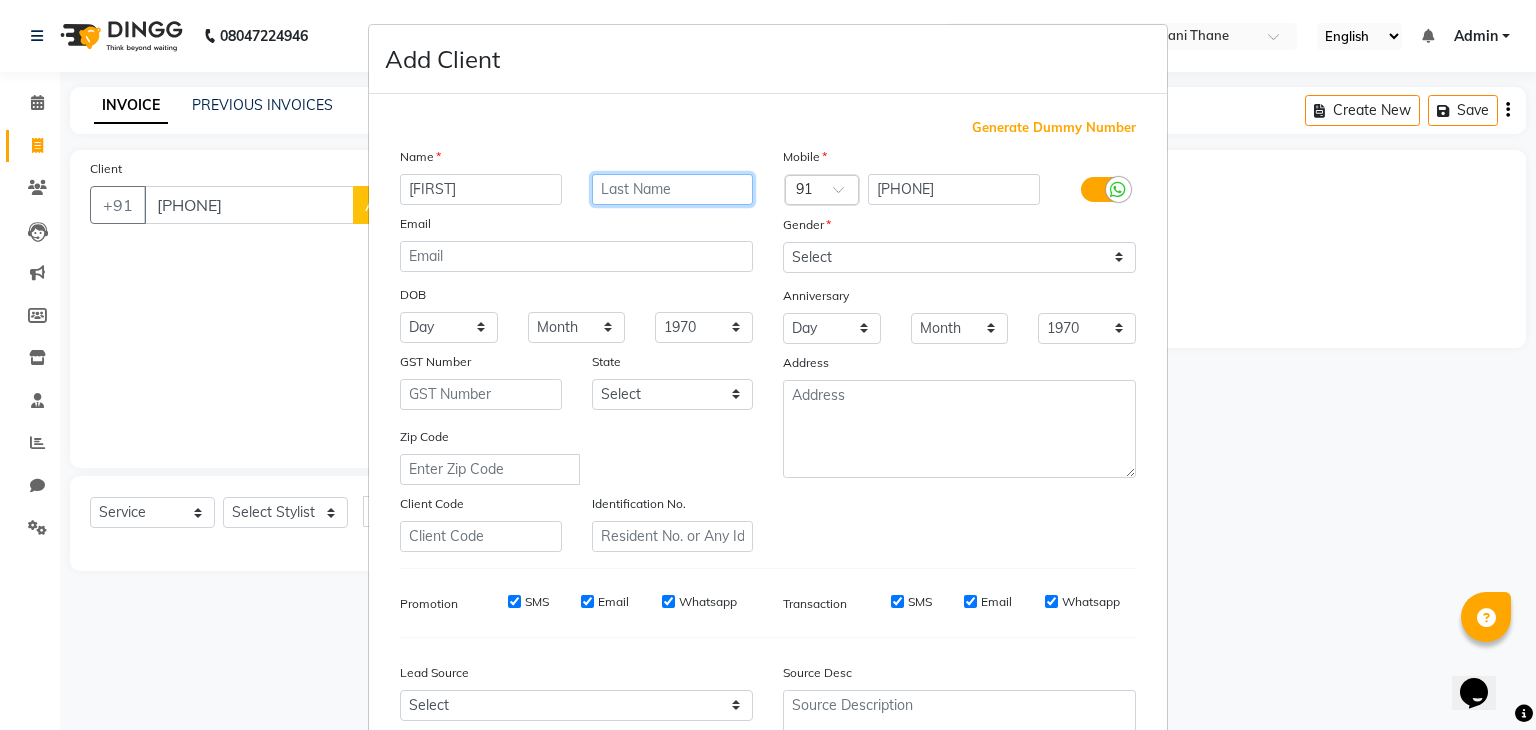 type on "k" 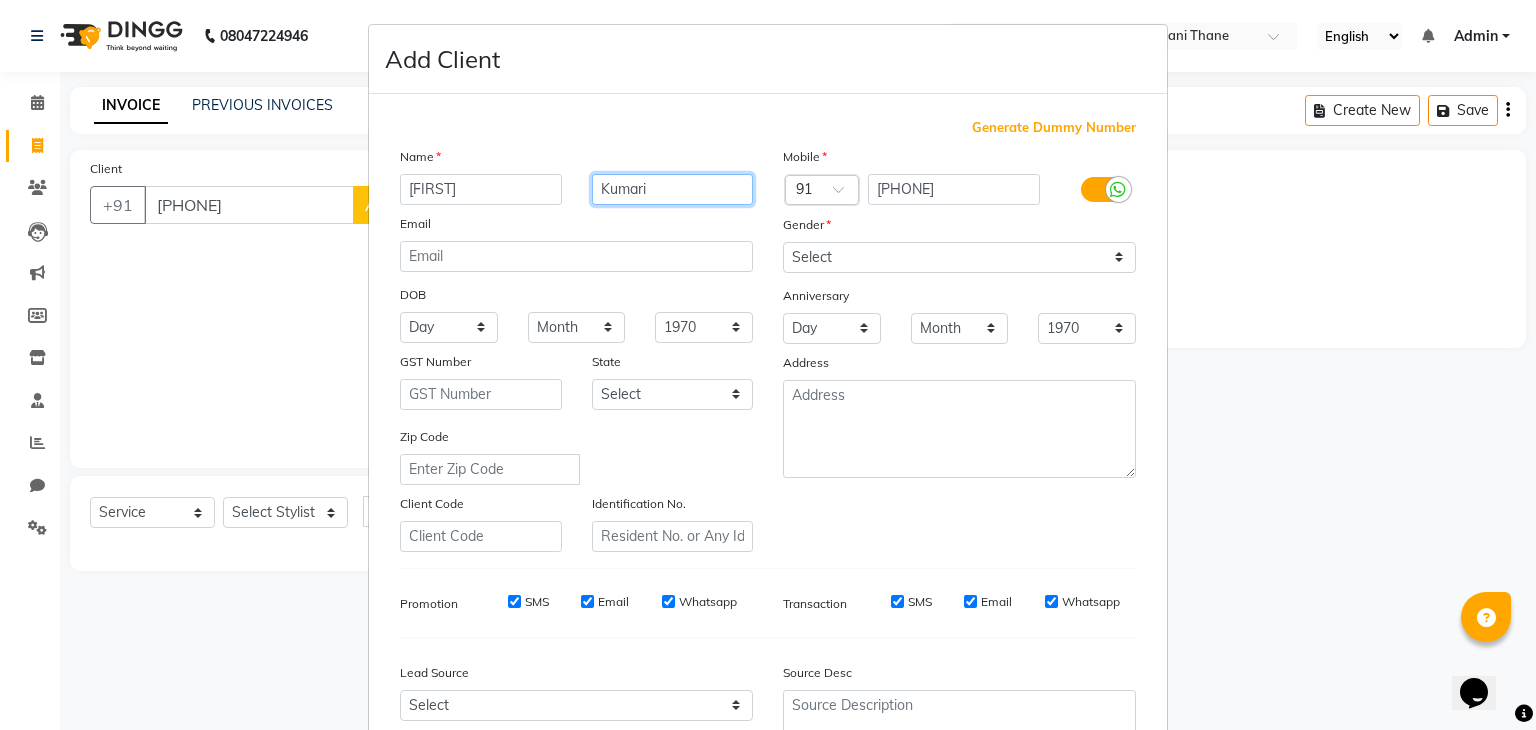 type on "Kumari" 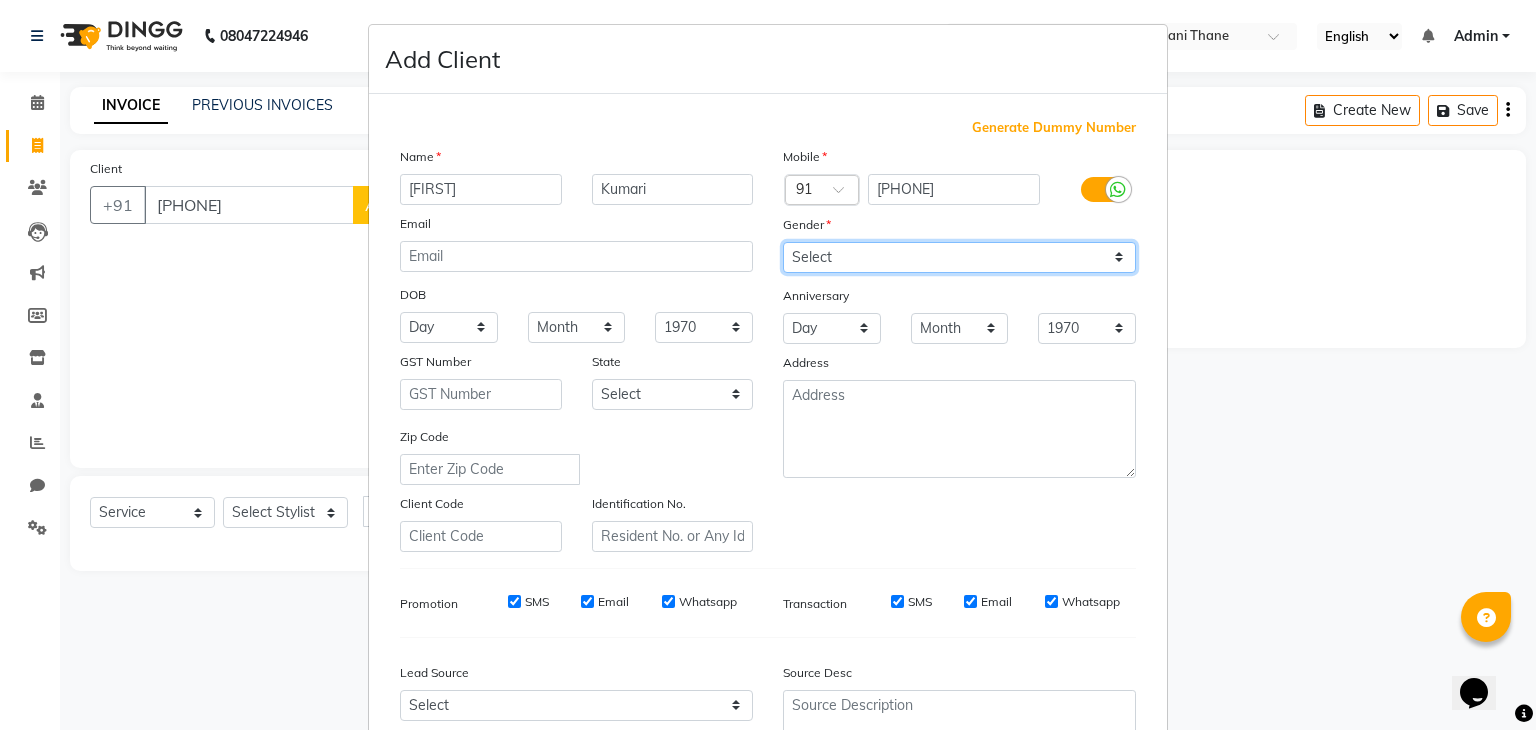 click on "Select Male Female Other Prefer Not To Say" at bounding box center [959, 257] 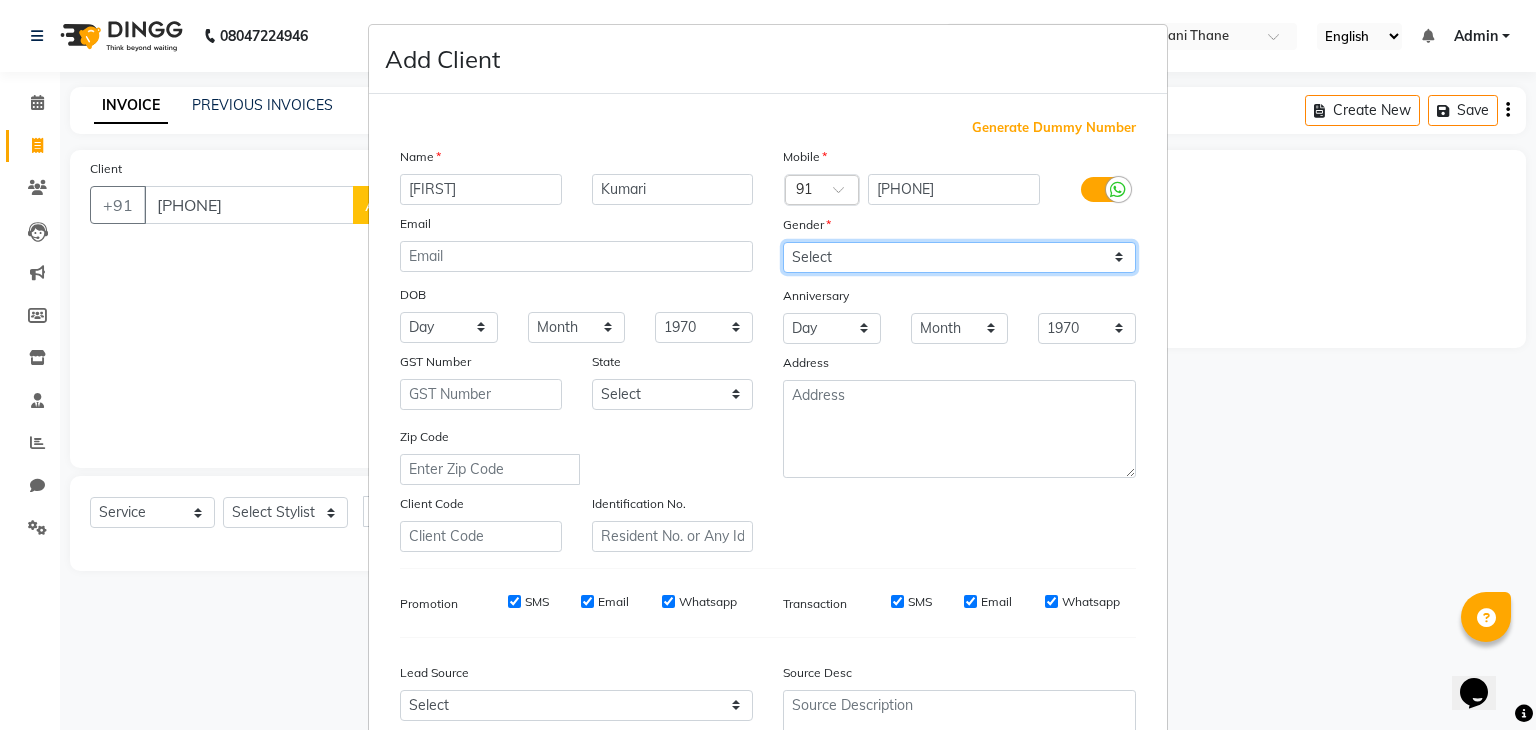 select on "female" 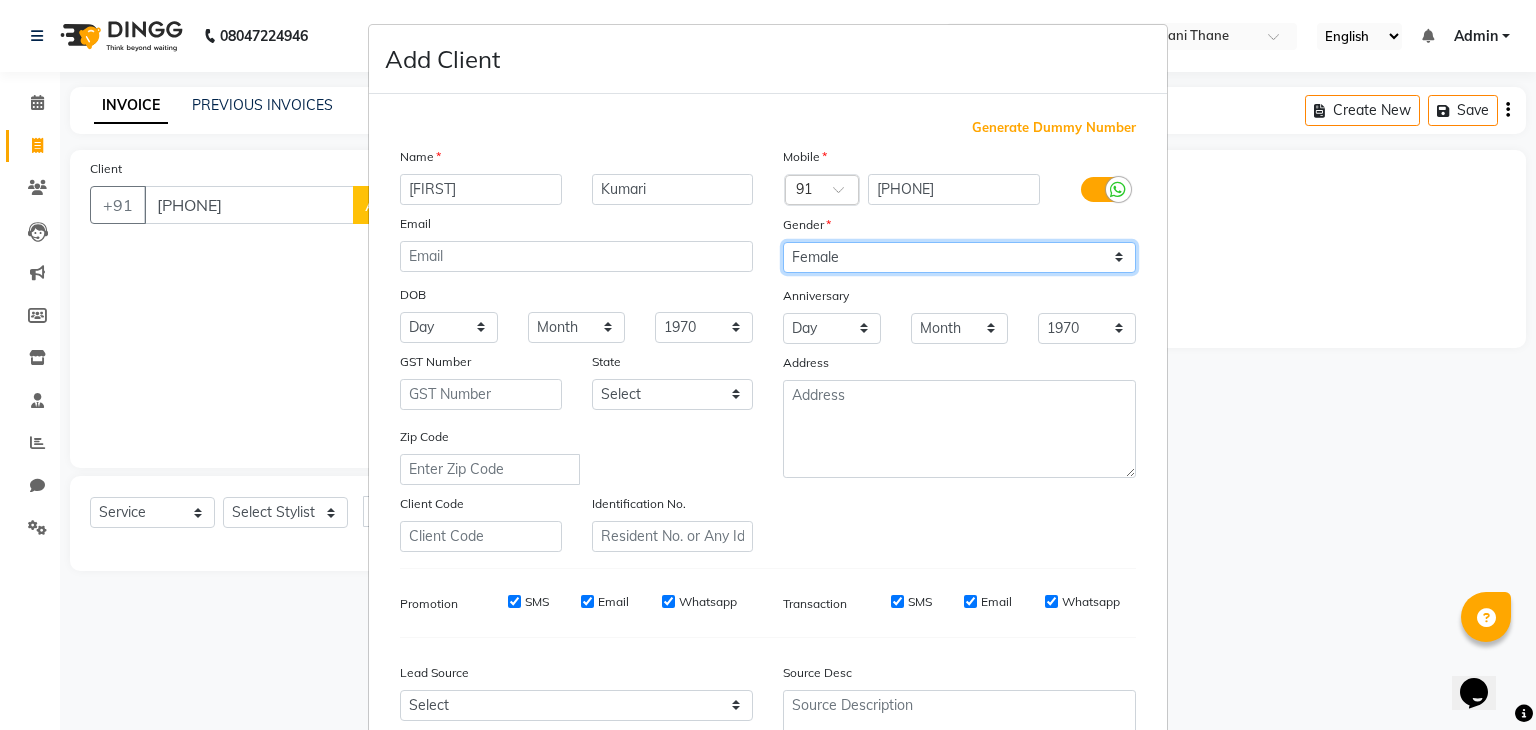 click on "Select Male Female Other Prefer Not To Say" at bounding box center [959, 257] 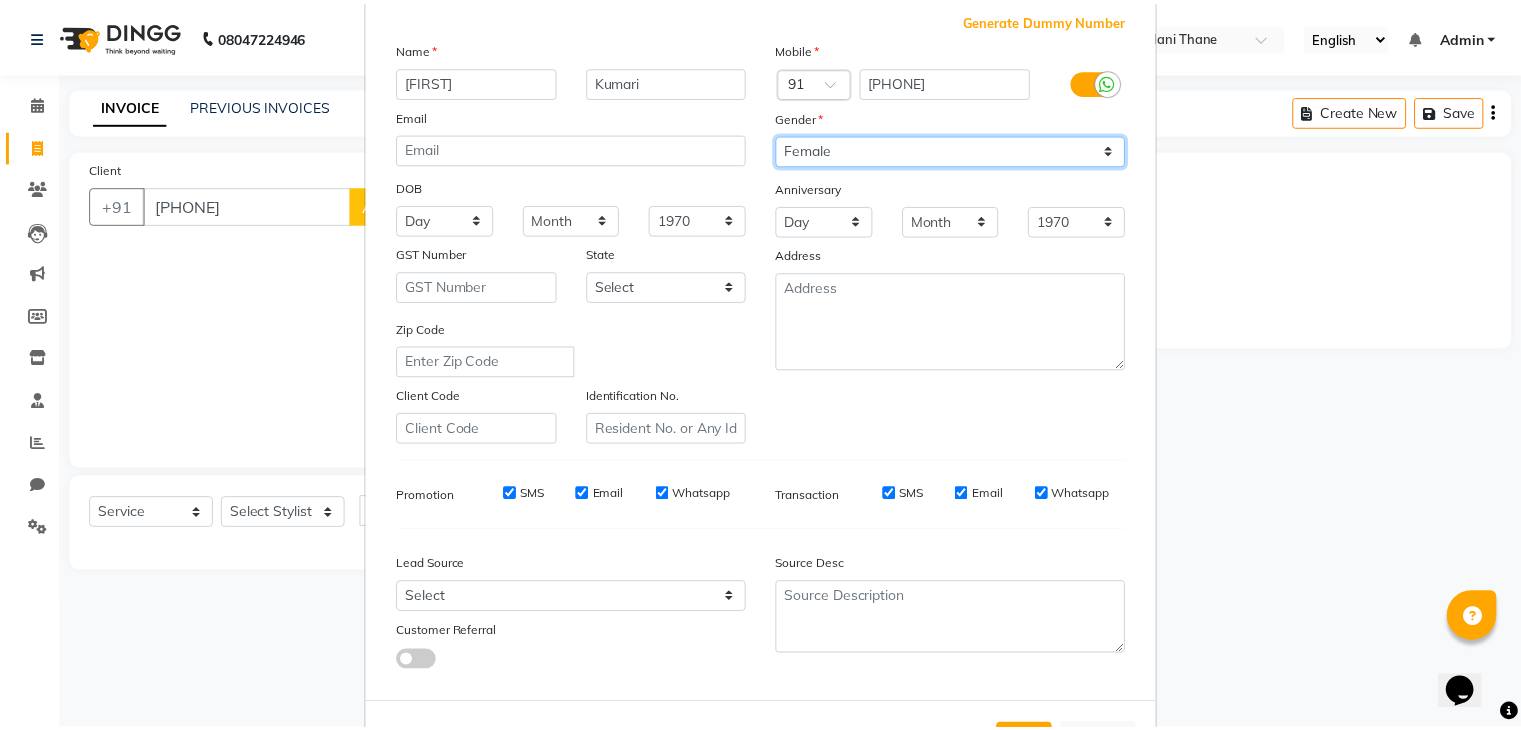 scroll, scrollTop: 203, scrollLeft: 0, axis: vertical 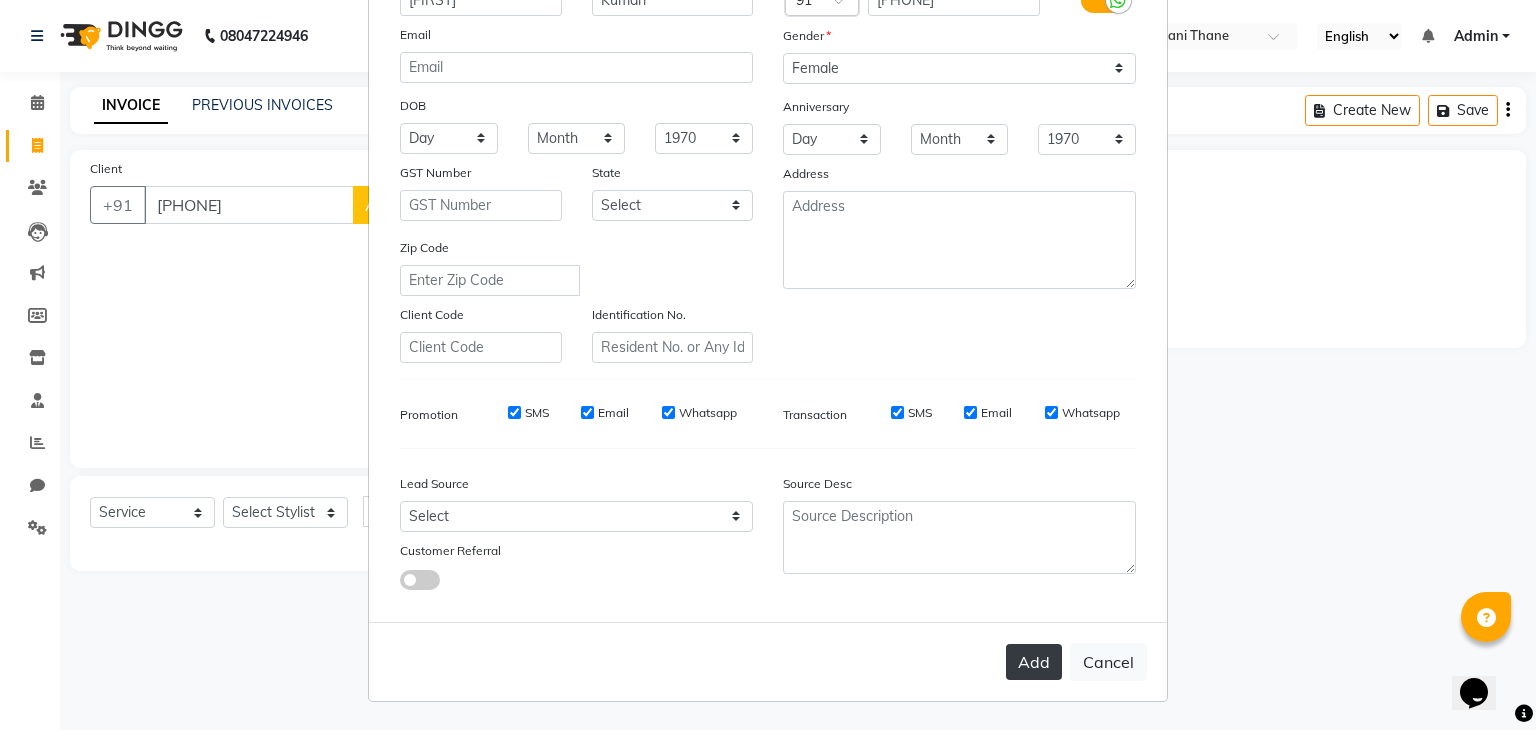 click on "Add" at bounding box center (1034, 662) 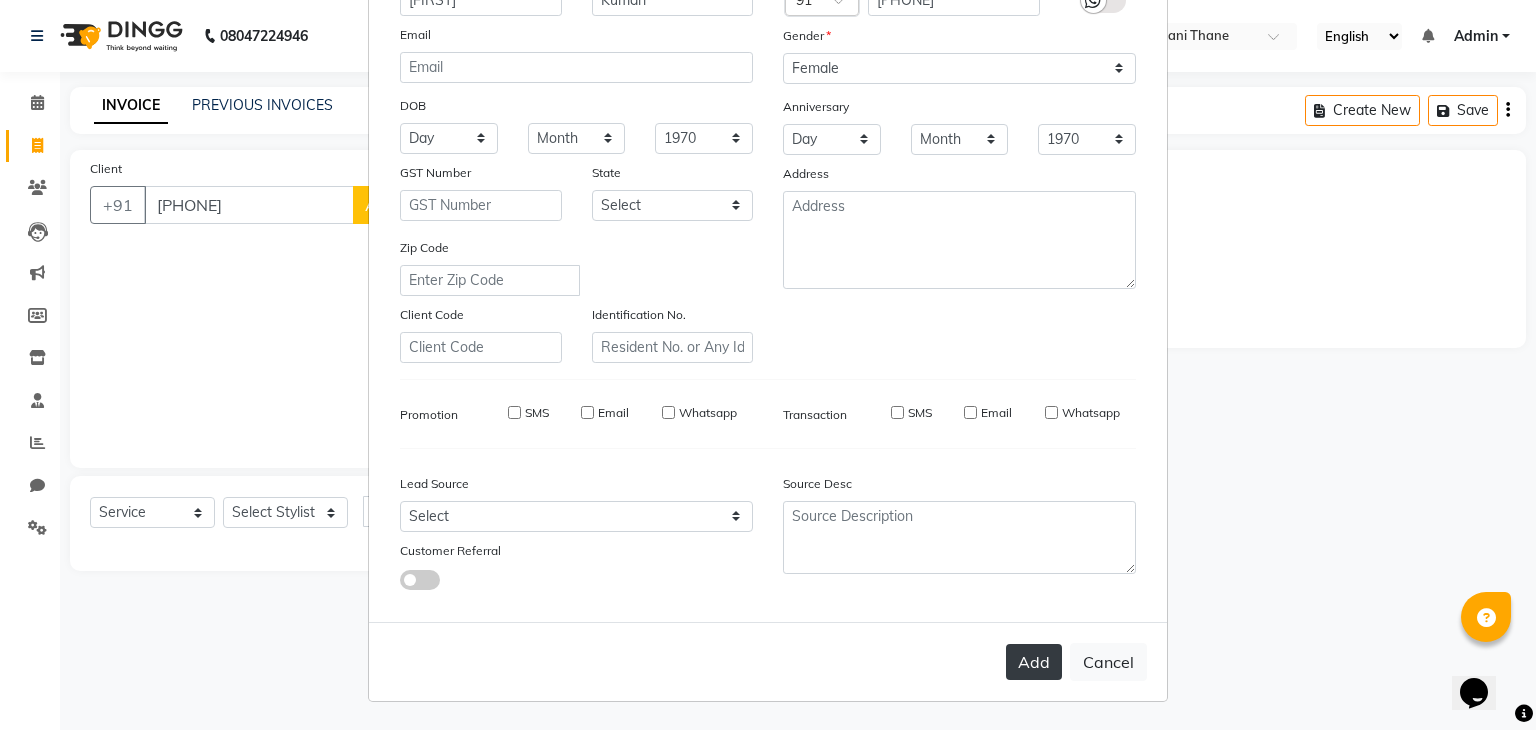 type 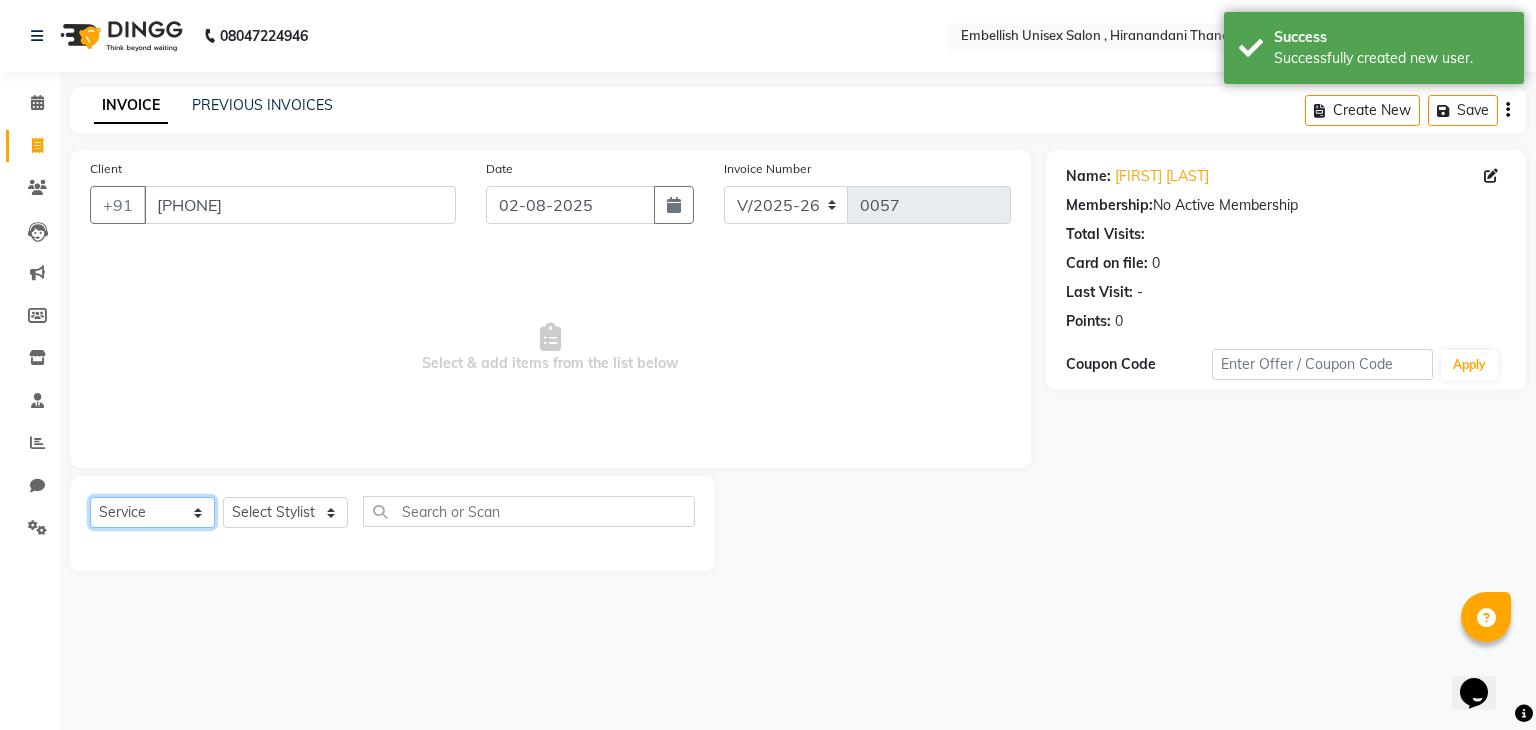 click on "Select  Service  Product  Membership  Package Voucher Prepaid Gift Card" 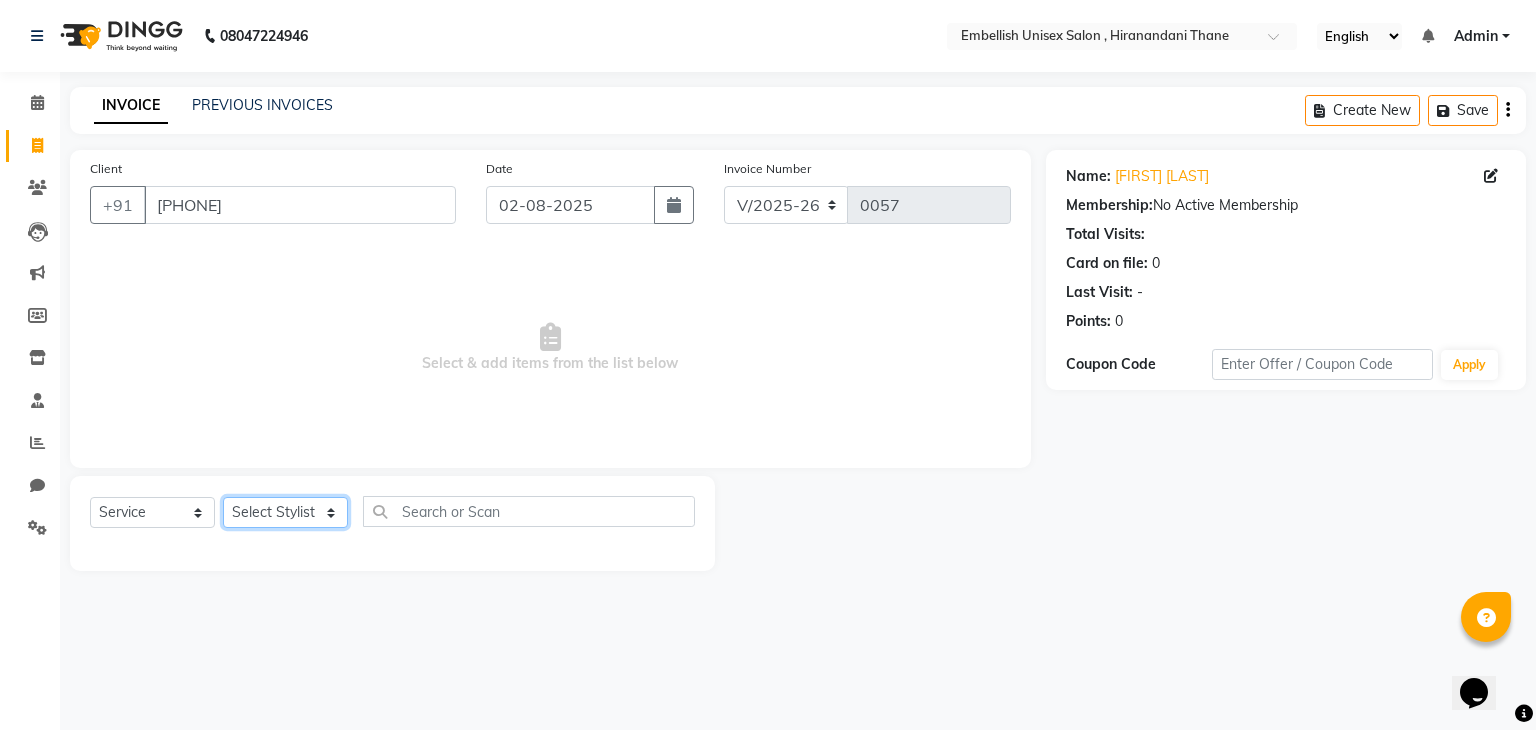 click on "Select Stylist Ayan Poonam Samir Tappu Vaishnavi" 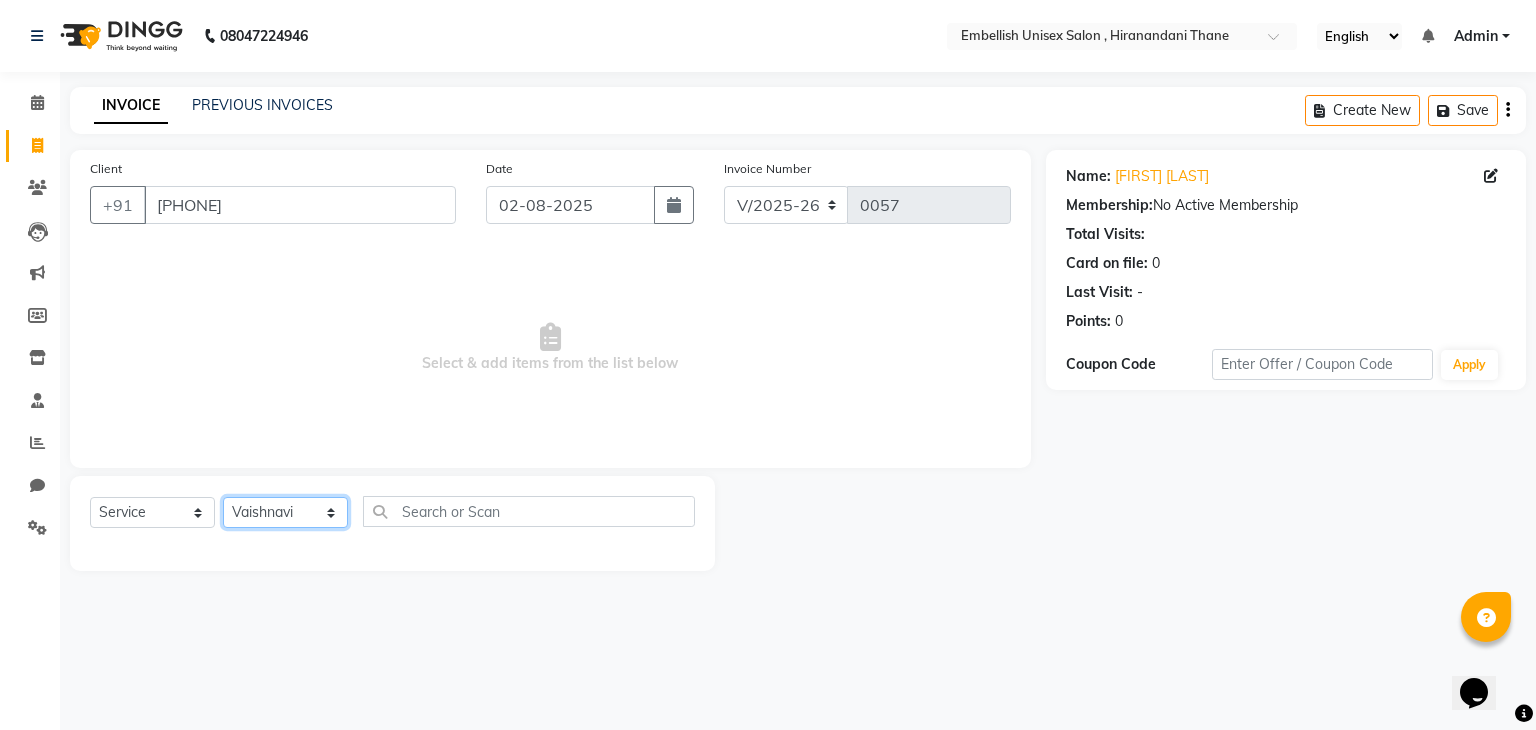 click on "Select Stylist Ayan Poonam Samir Tappu Vaishnavi" 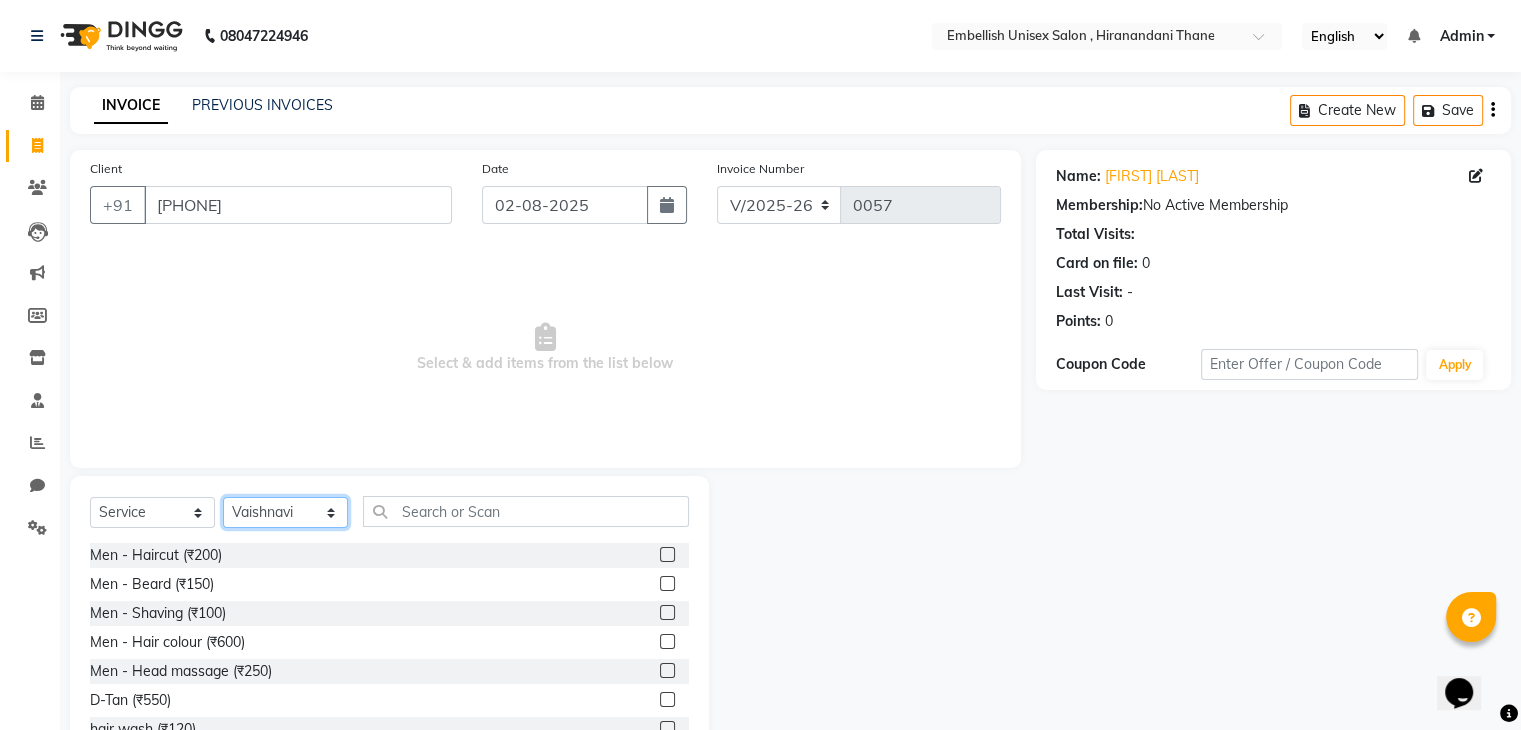 select on "87882" 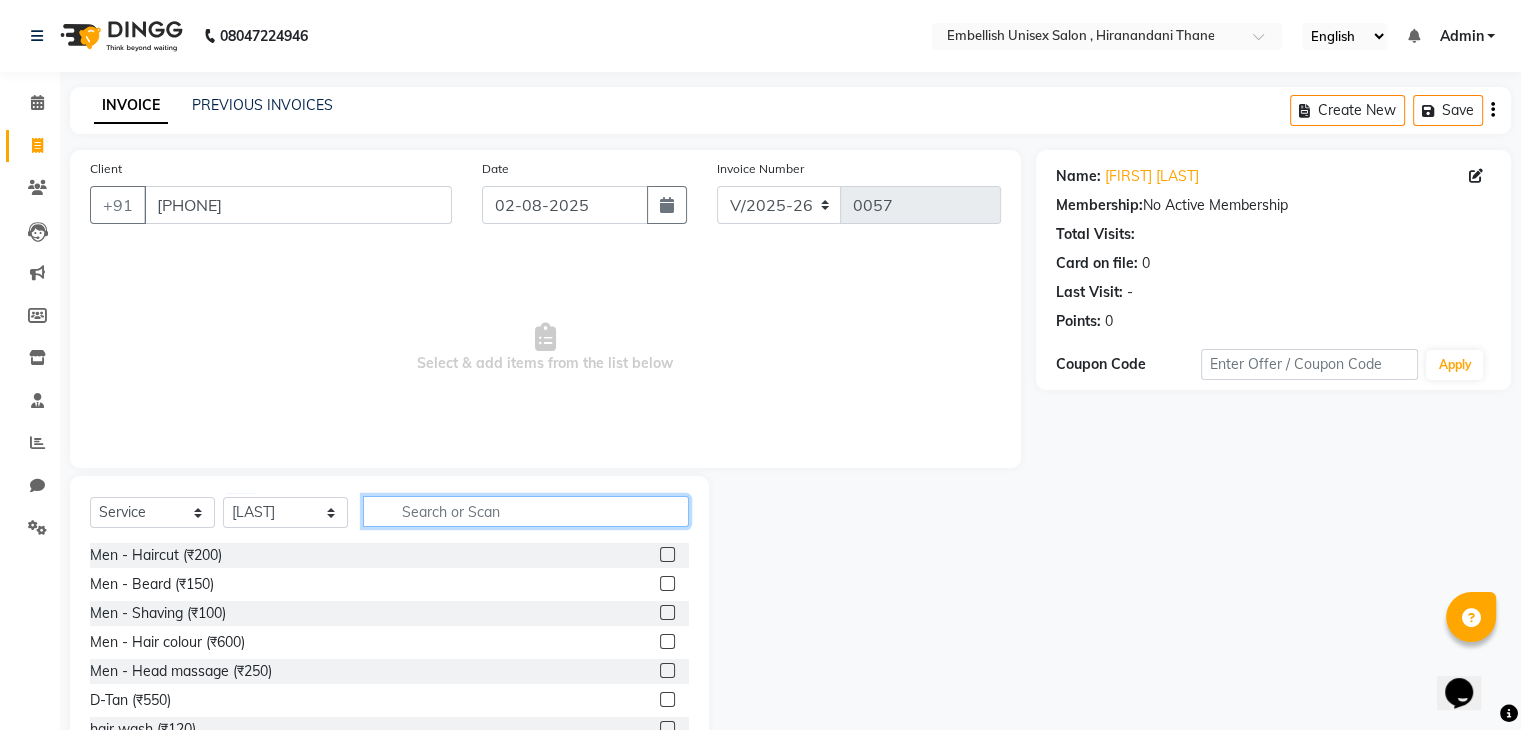 click 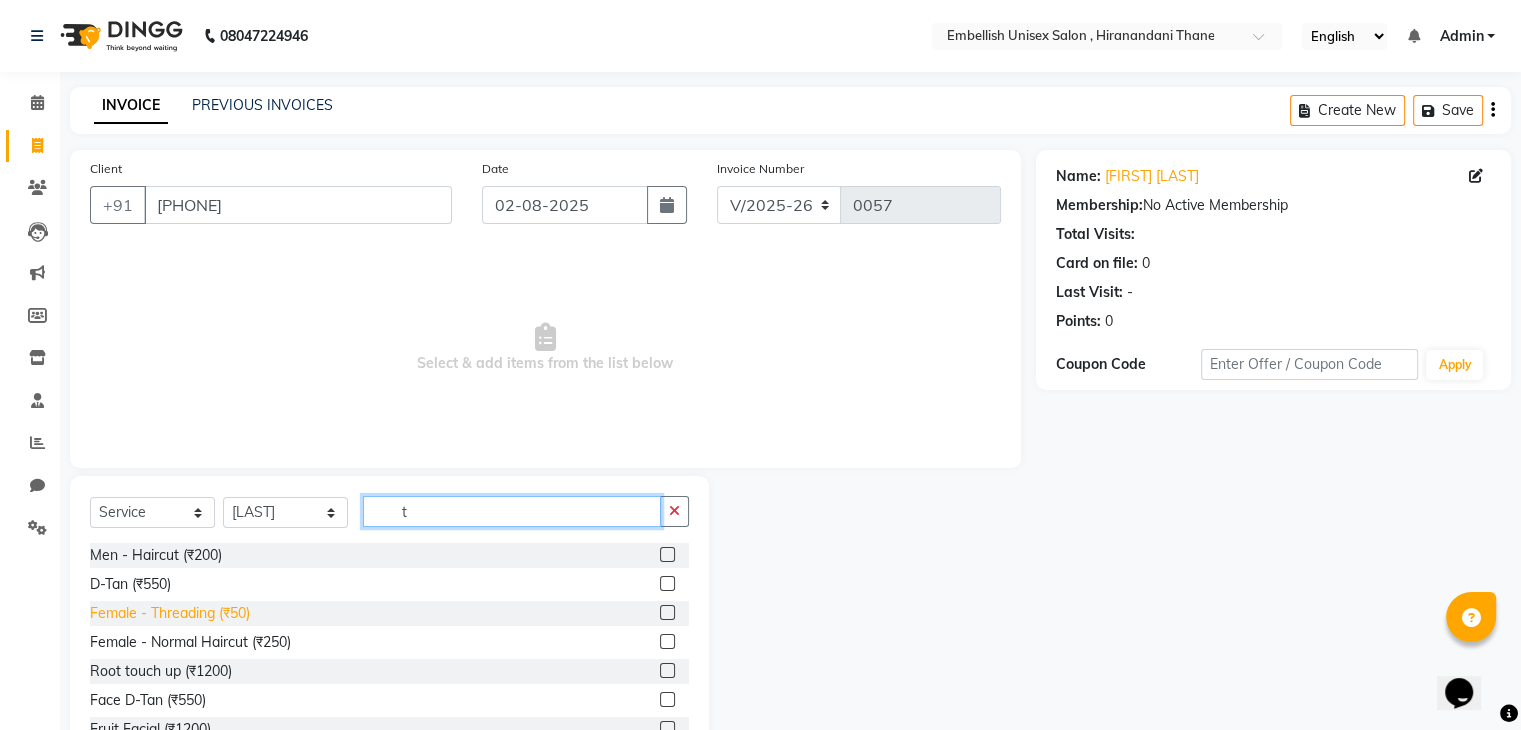 type on "t" 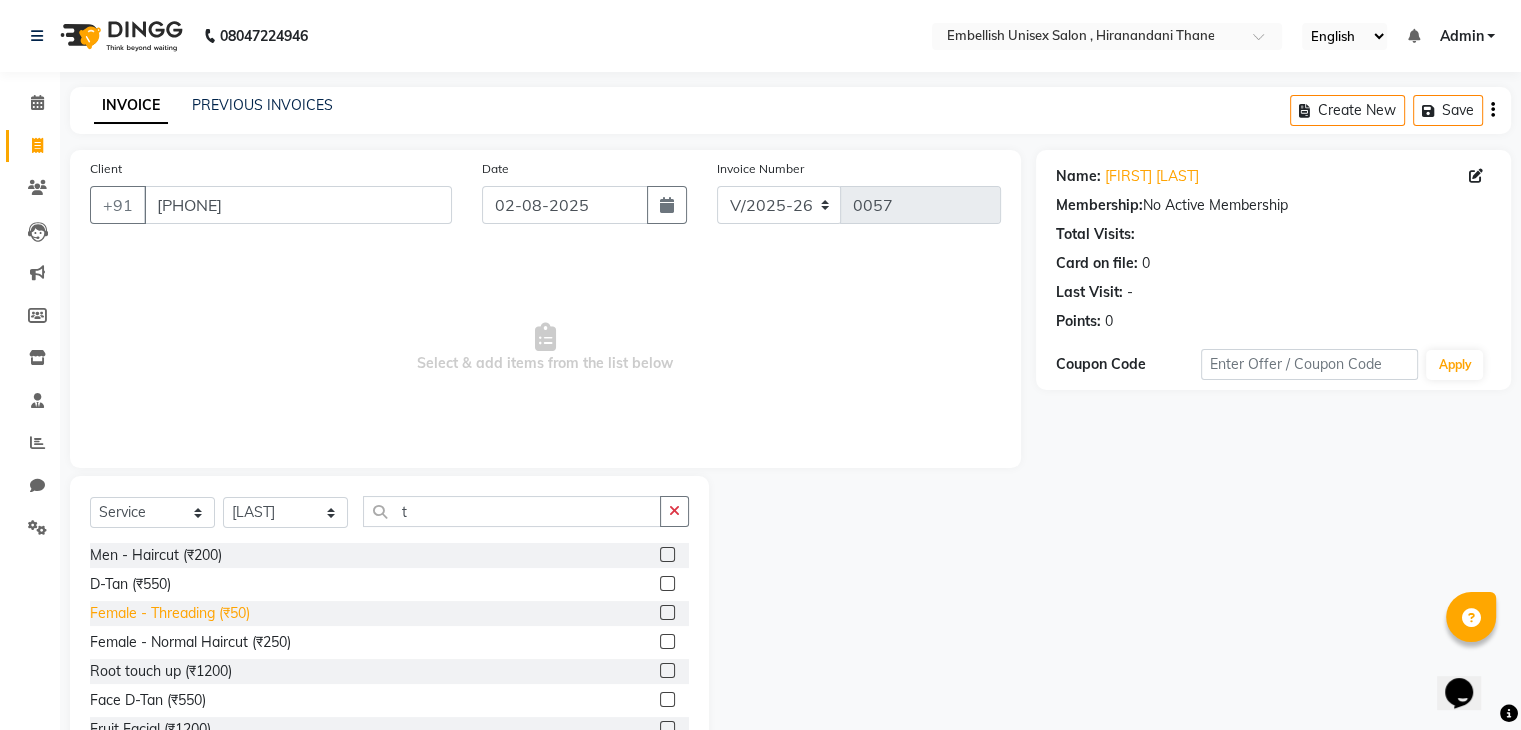 click on "Female  - Threading (₹50)" 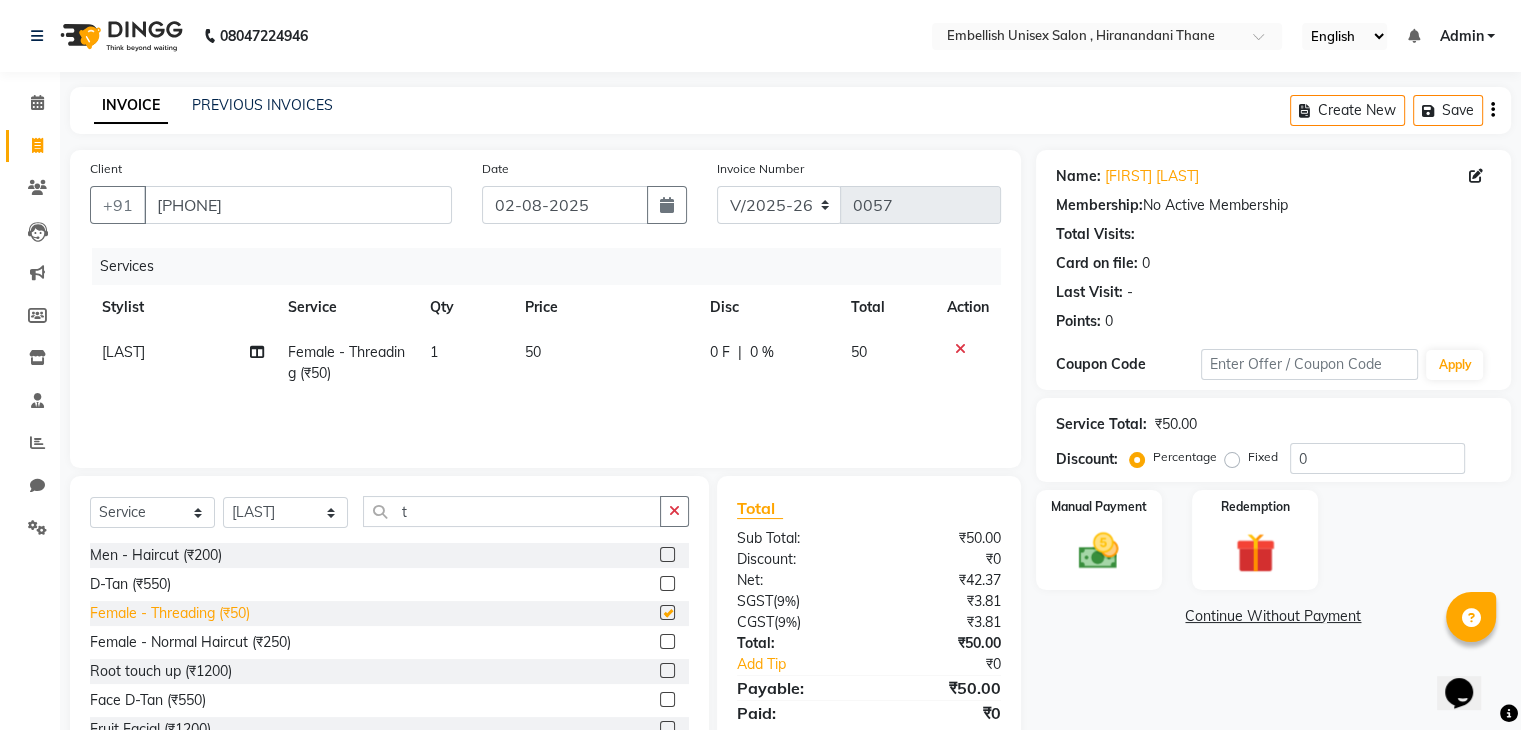 checkbox on "false" 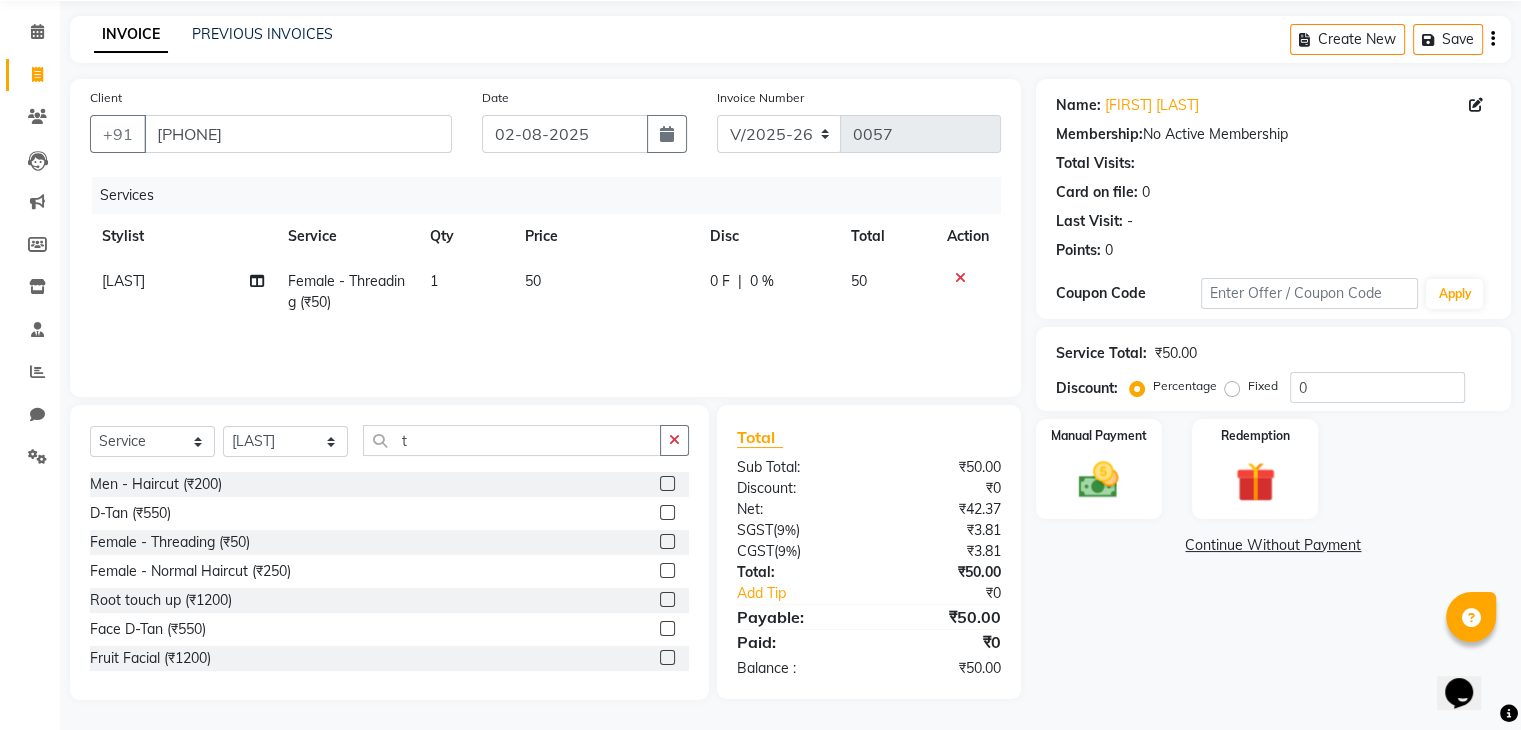 scroll, scrollTop: 72, scrollLeft: 0, axis: vertical 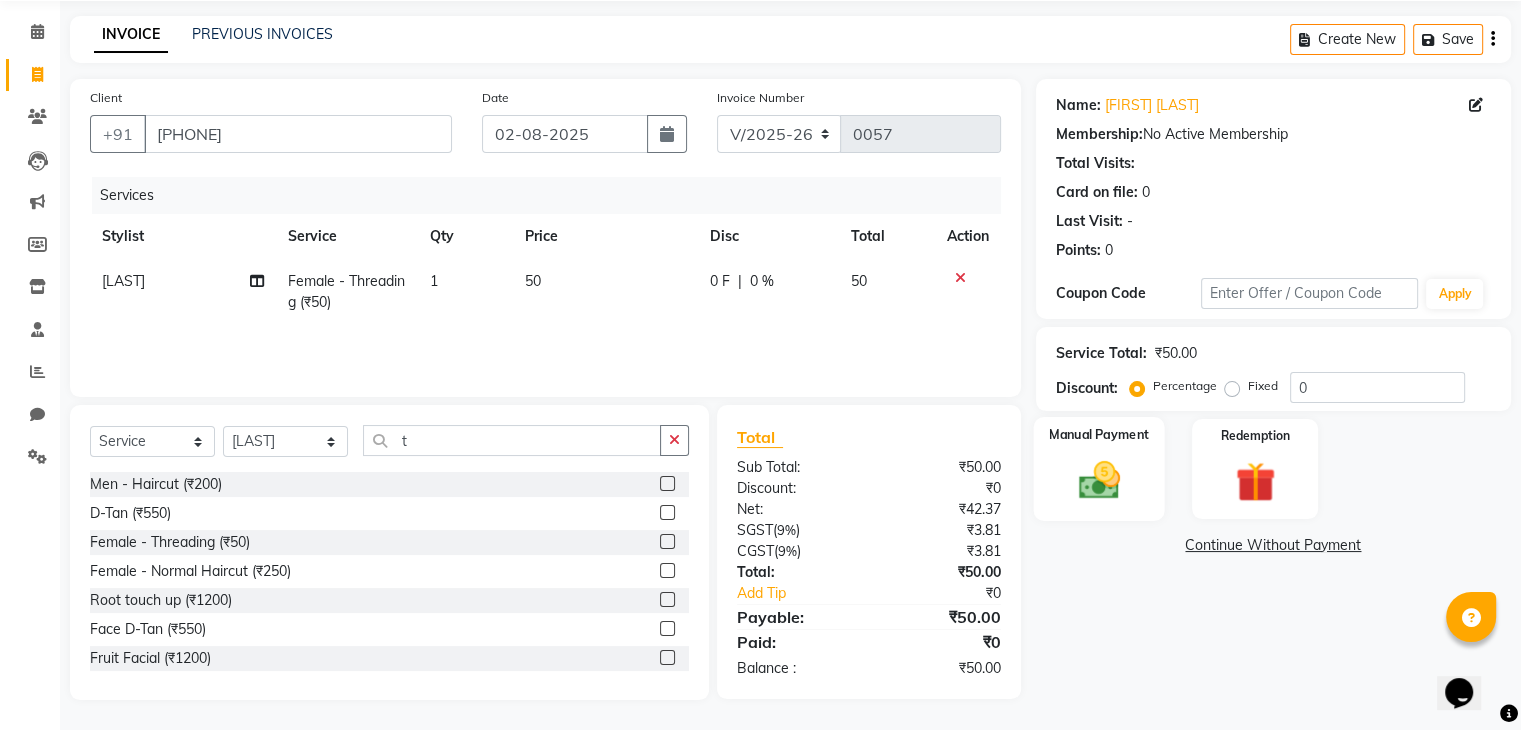 click 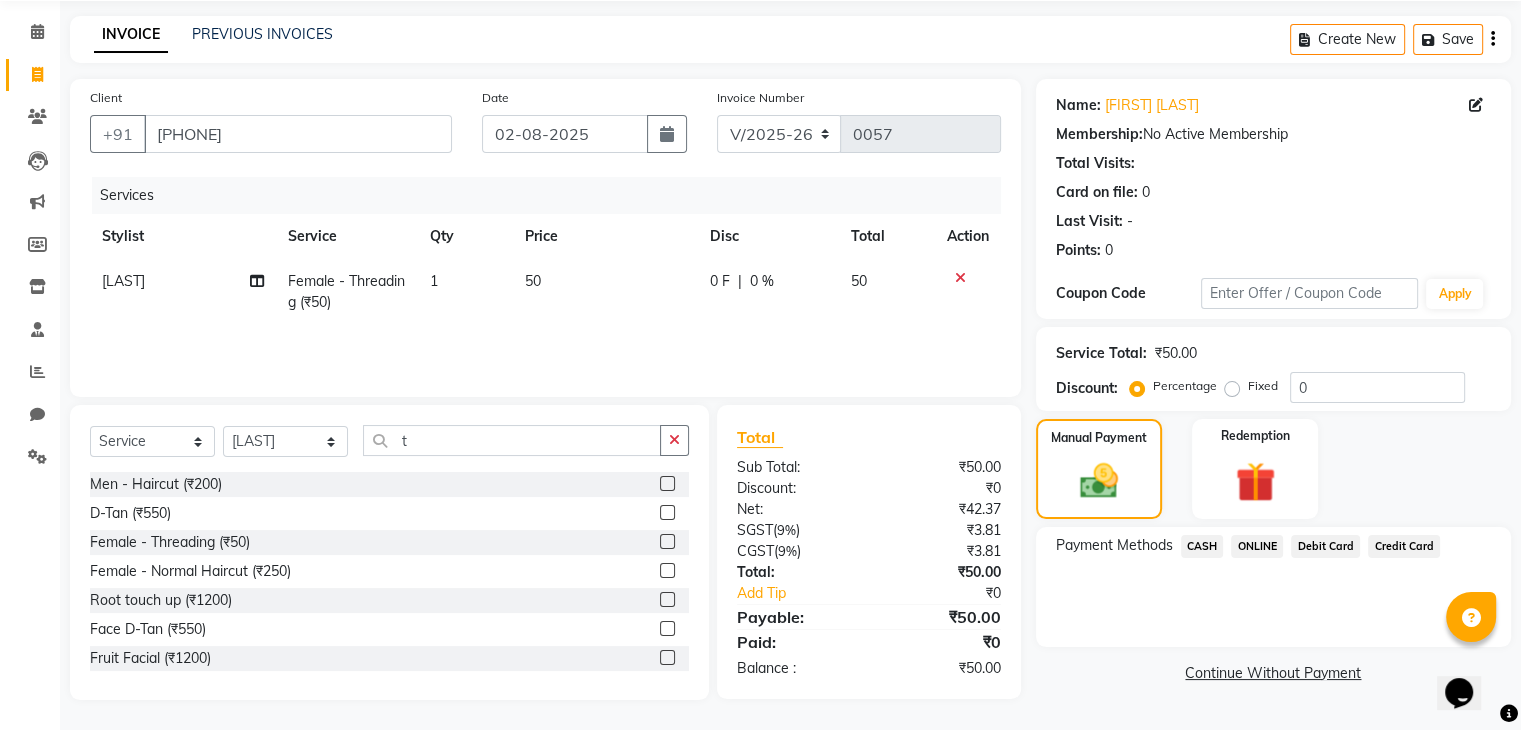 click on "CASH" 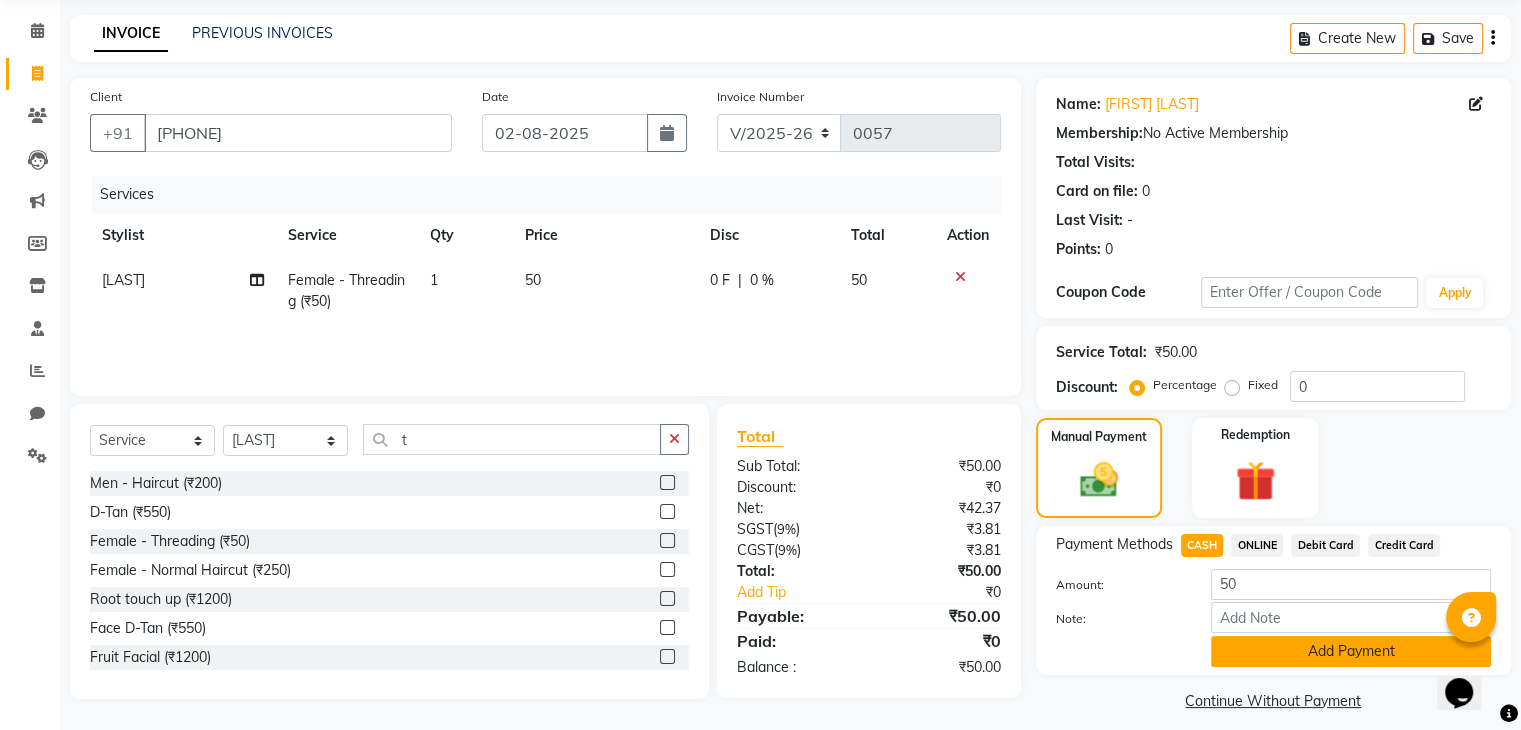 click on "Add Payment" 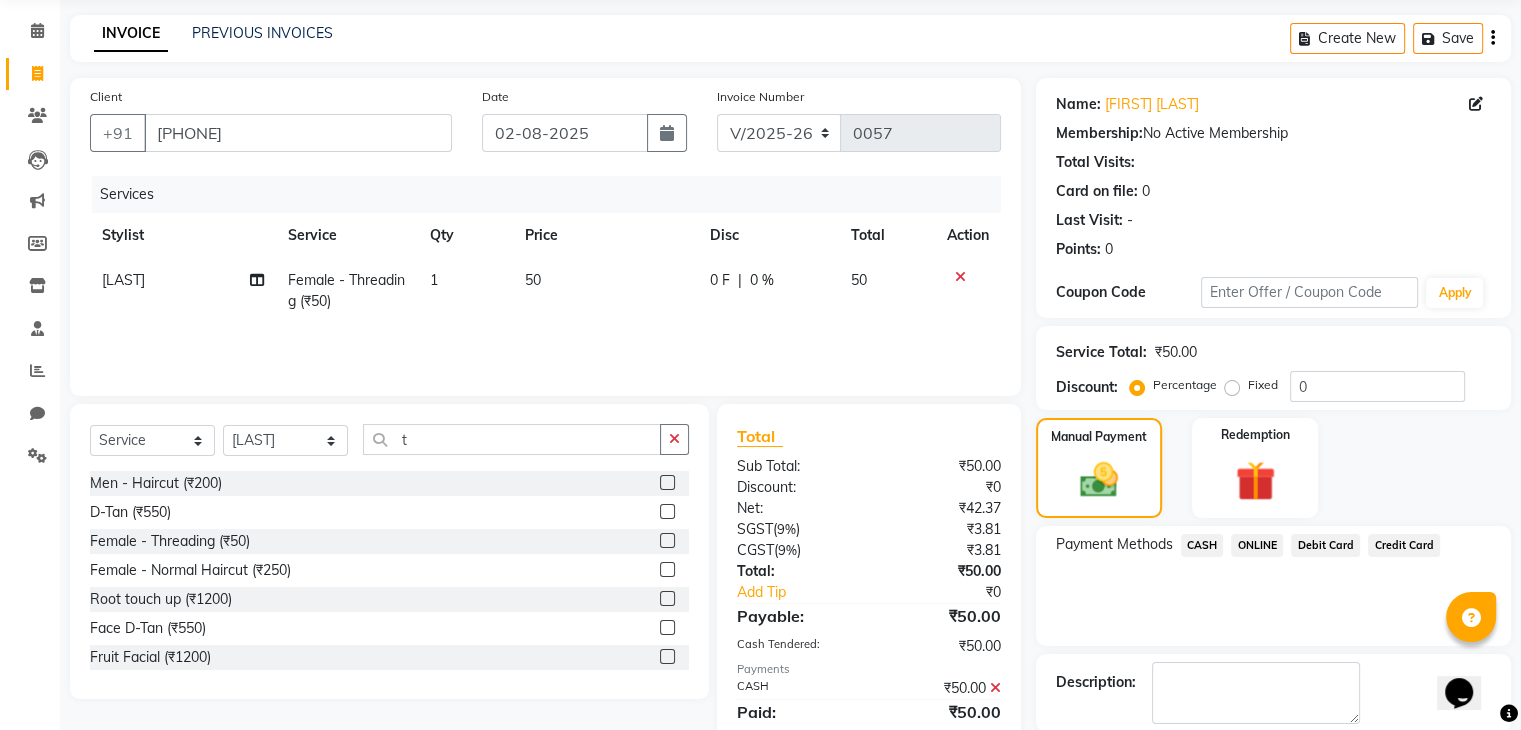 scroll, scrollTop: 171, scrollLeft: 0, axis: vertical 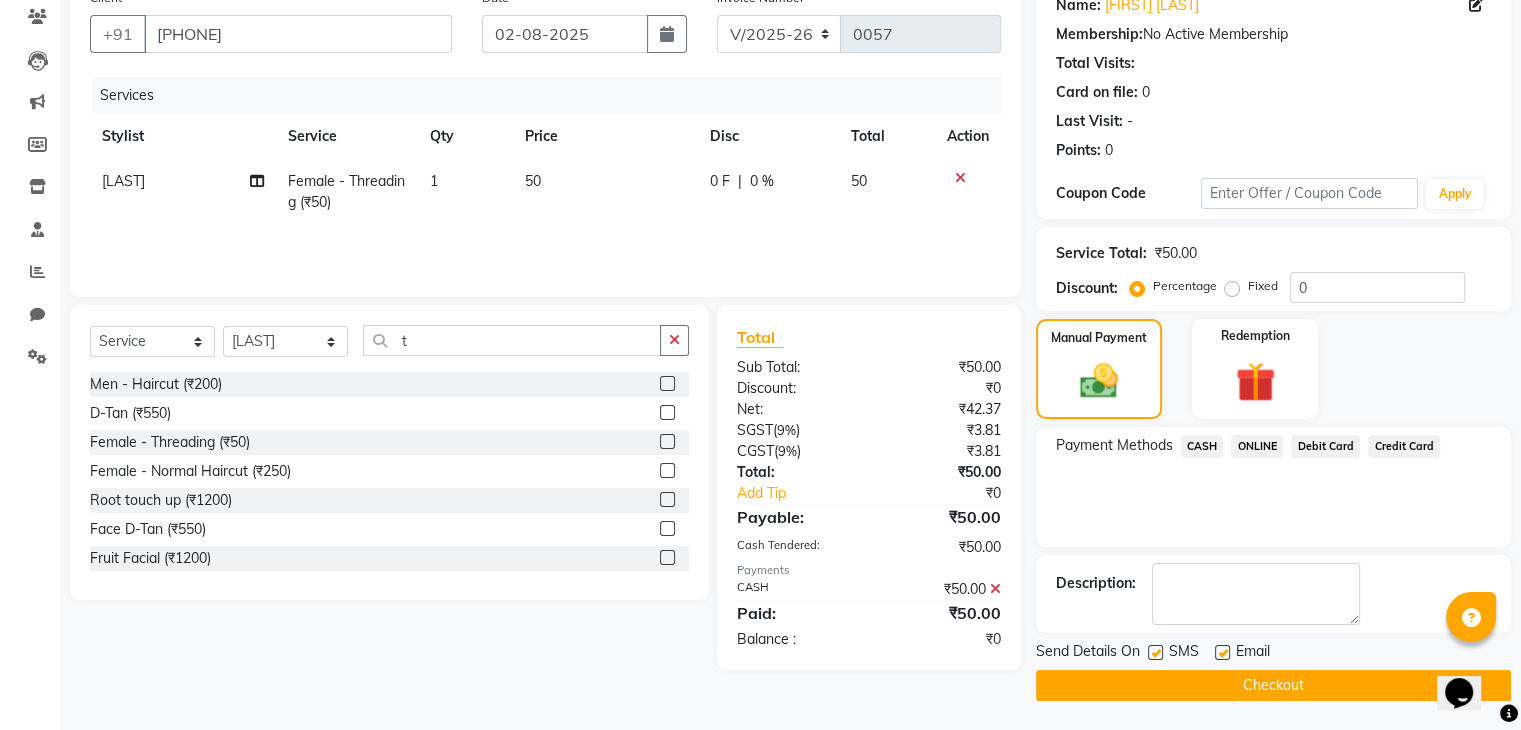 click on "Checkout" 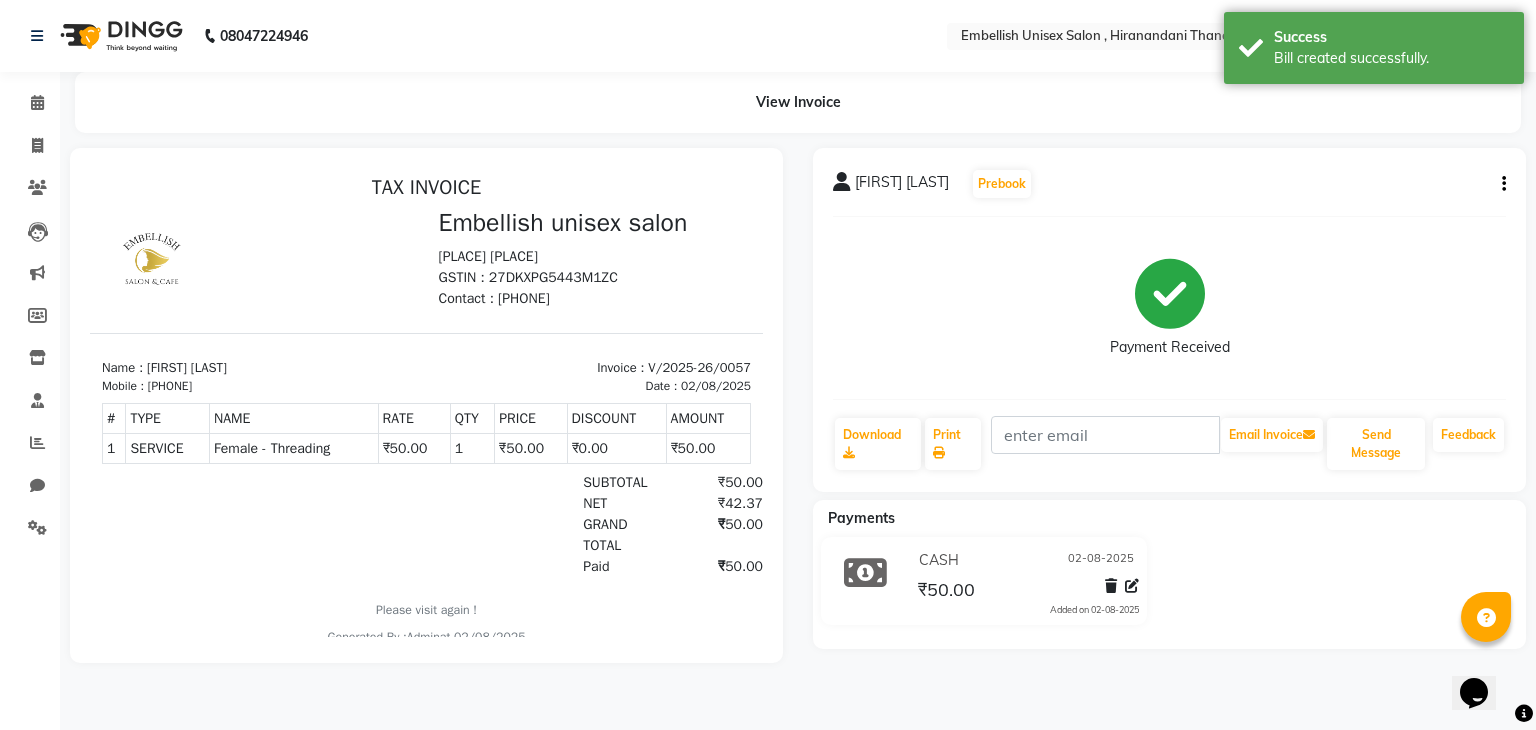 scroll, scrollTop: 0, scrollLeft: 0, axis: both 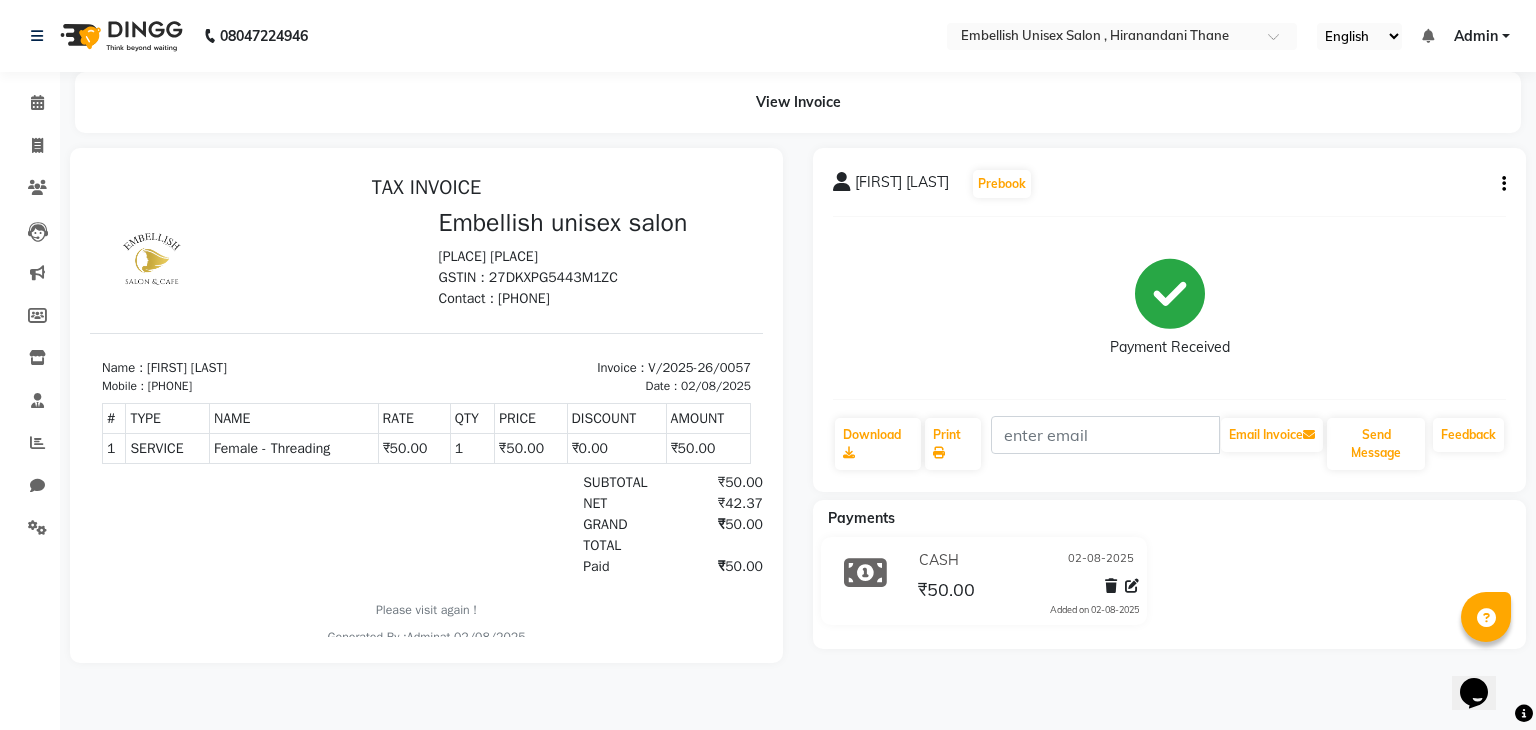 select on "8665" 